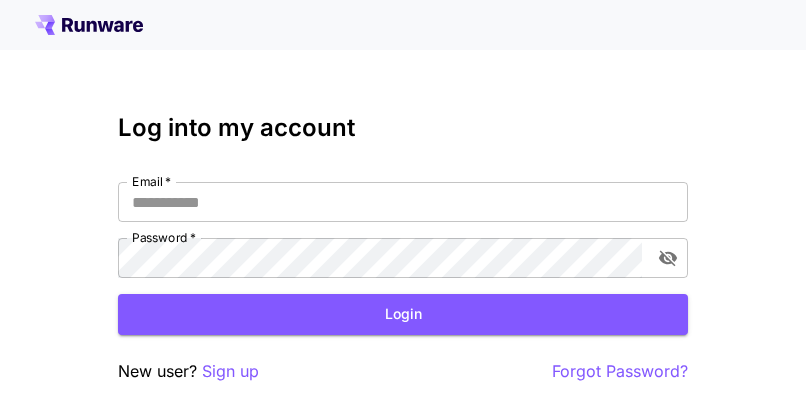 scroll, scrollTop: 0, scrollLeft: 0, axis: both 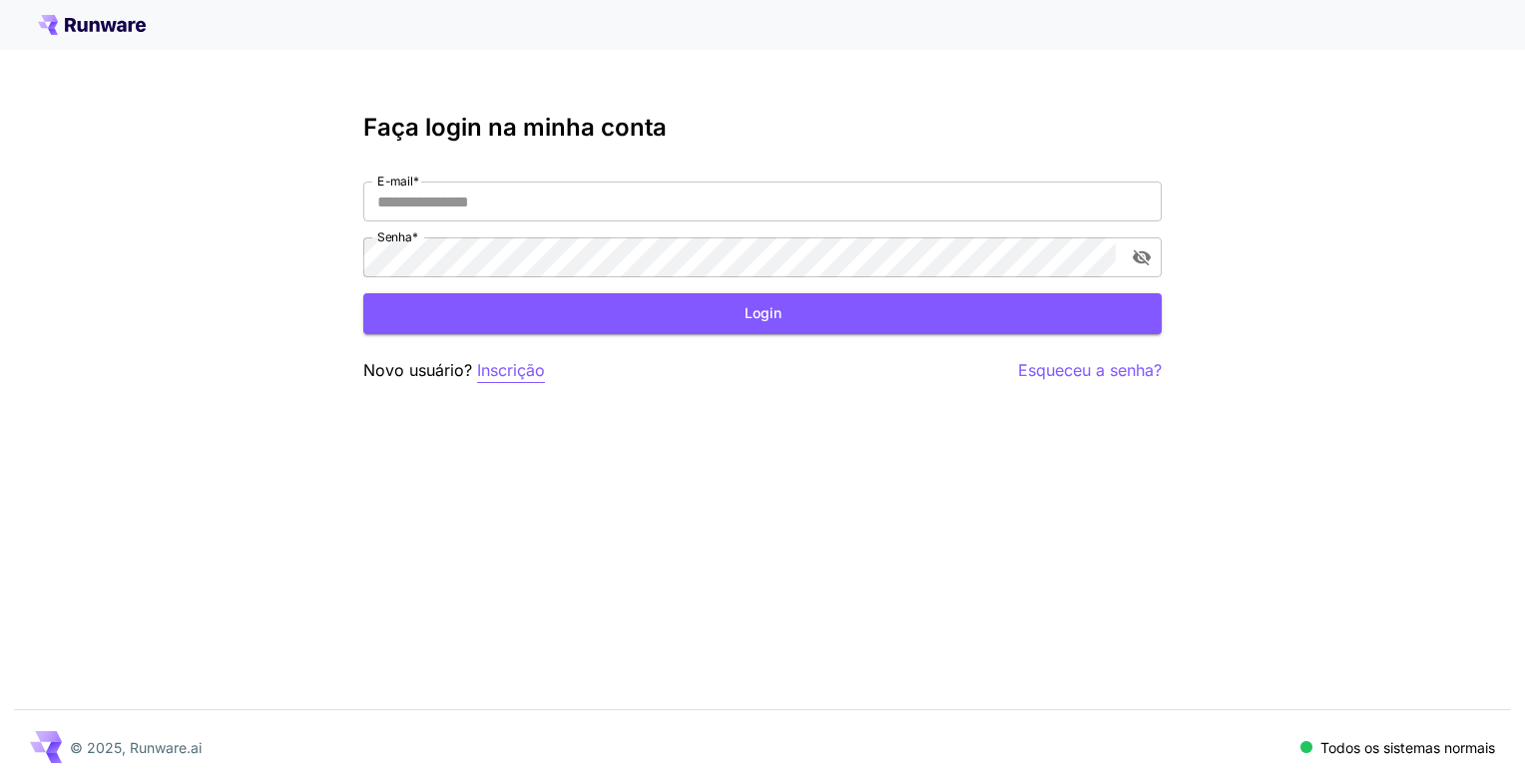 type on "**********" 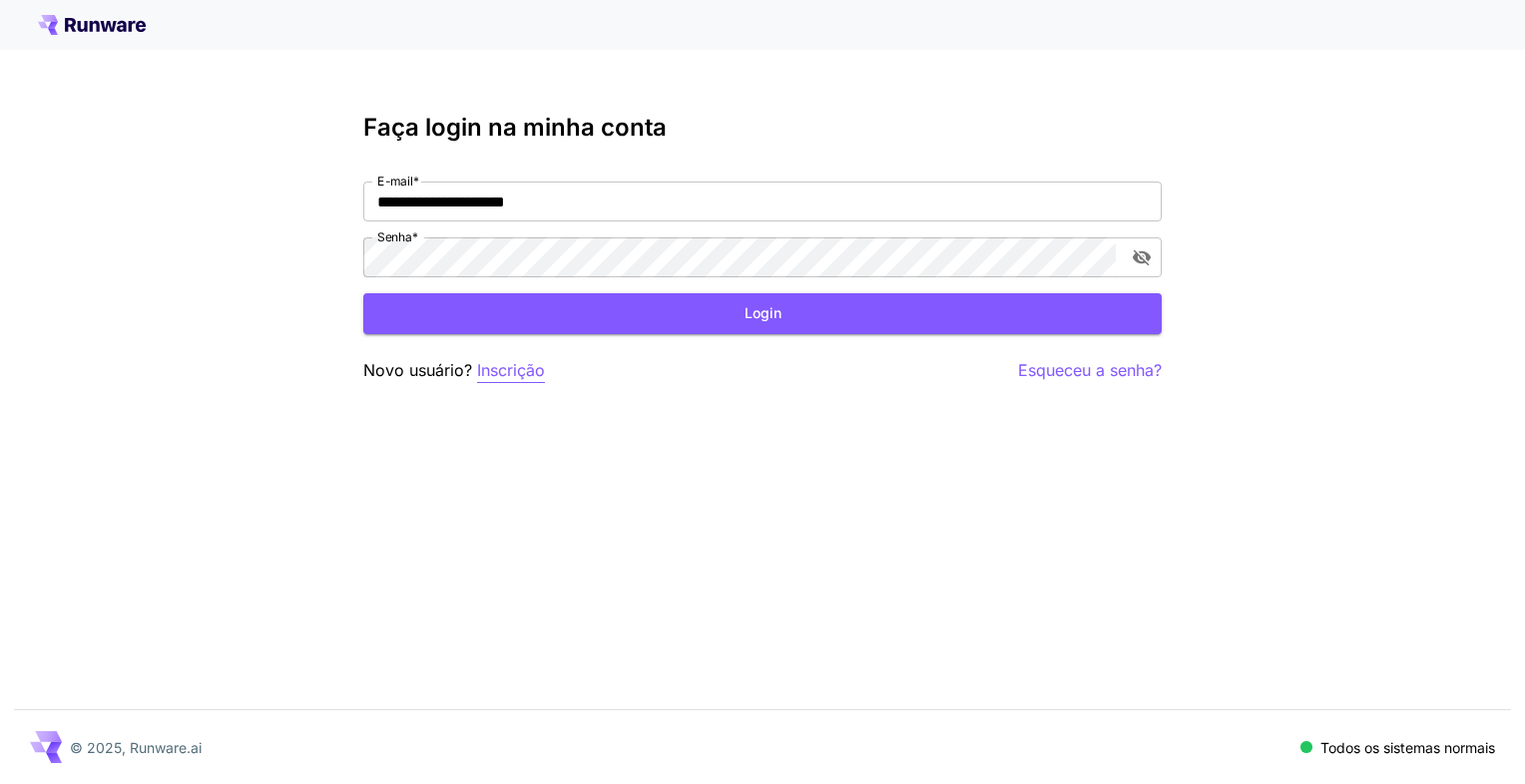 click on "Inscrição" at bounding box center (511, 370) 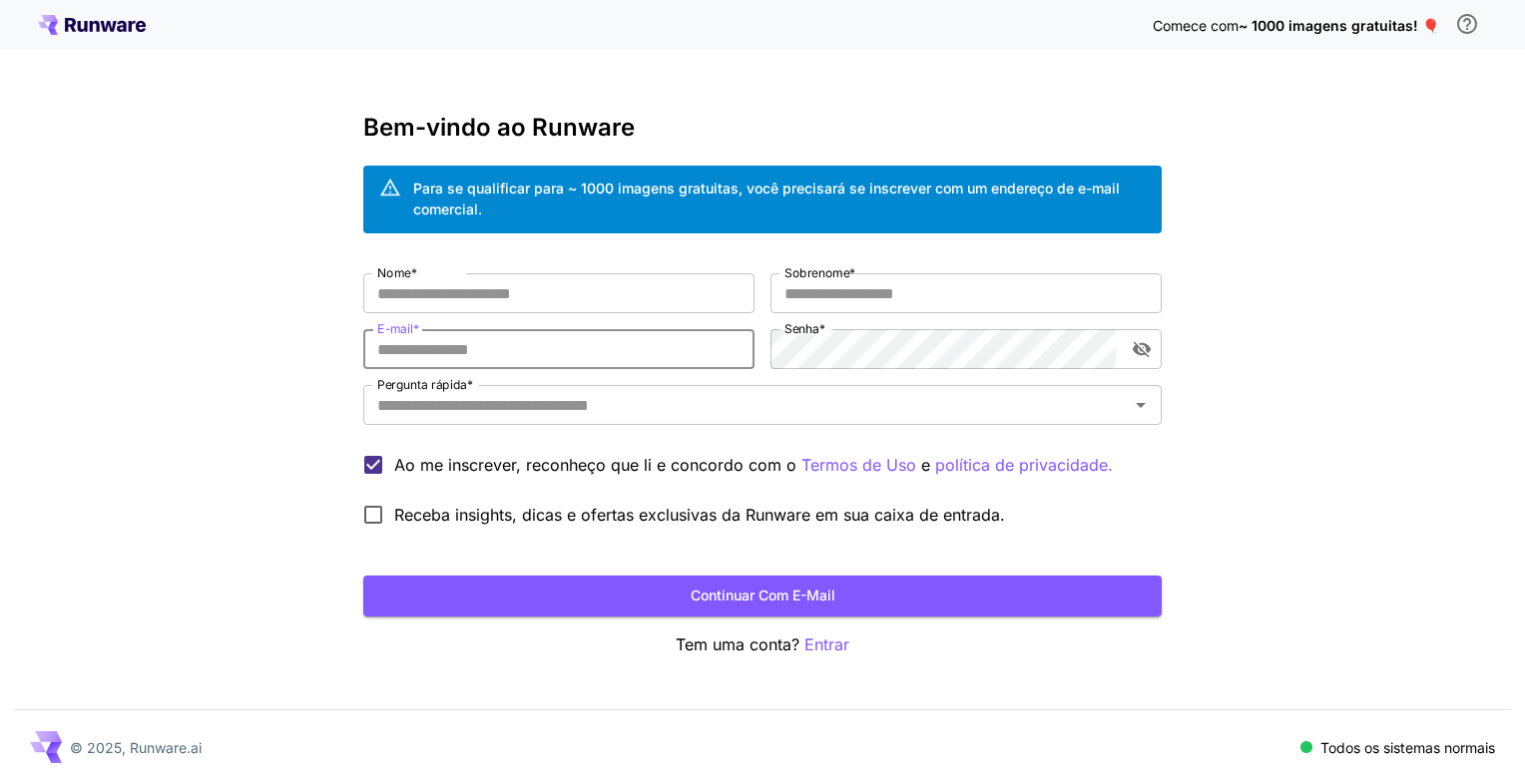 click on "E-mail  *" at bounding box center [559, 349] 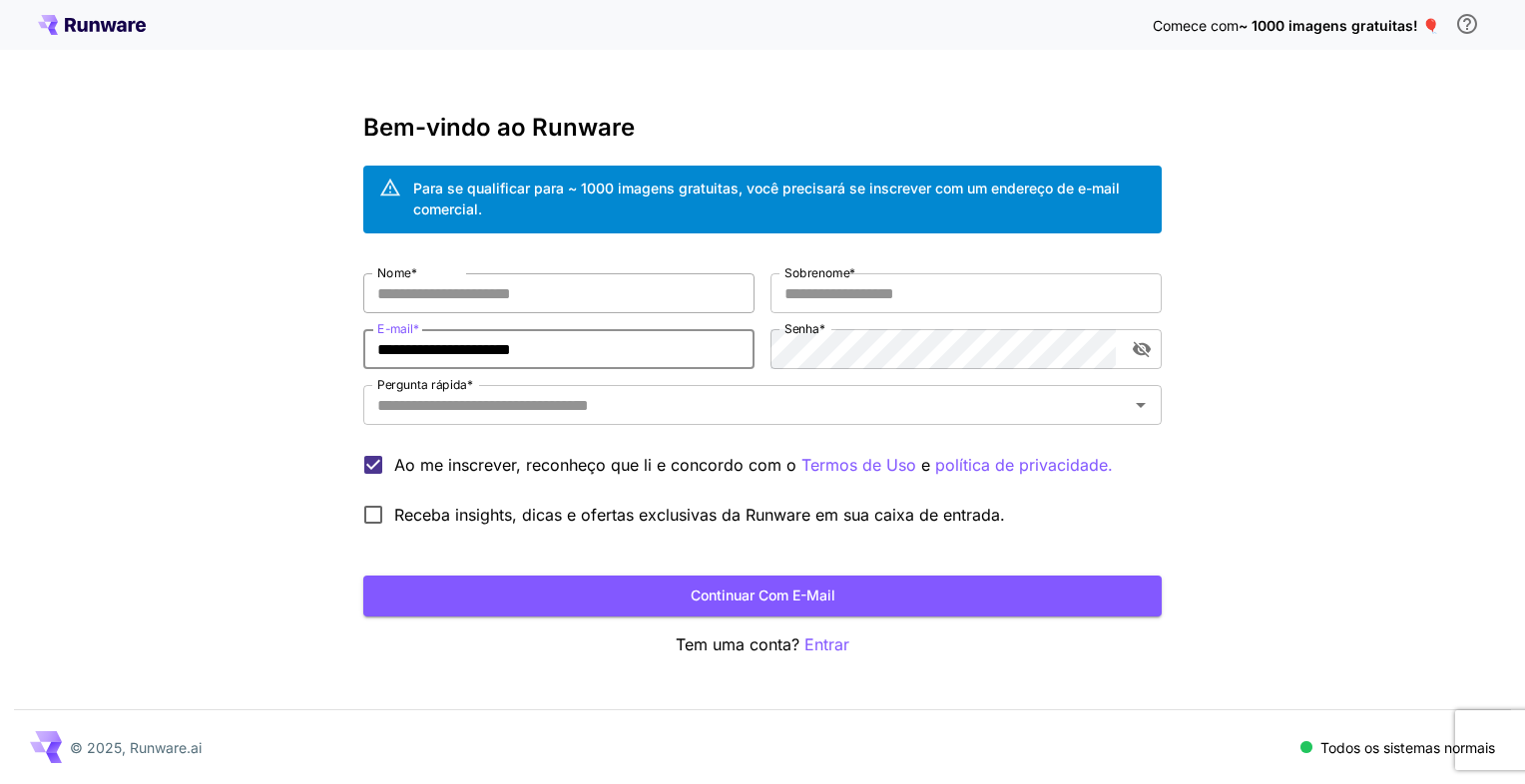 type on "**********" 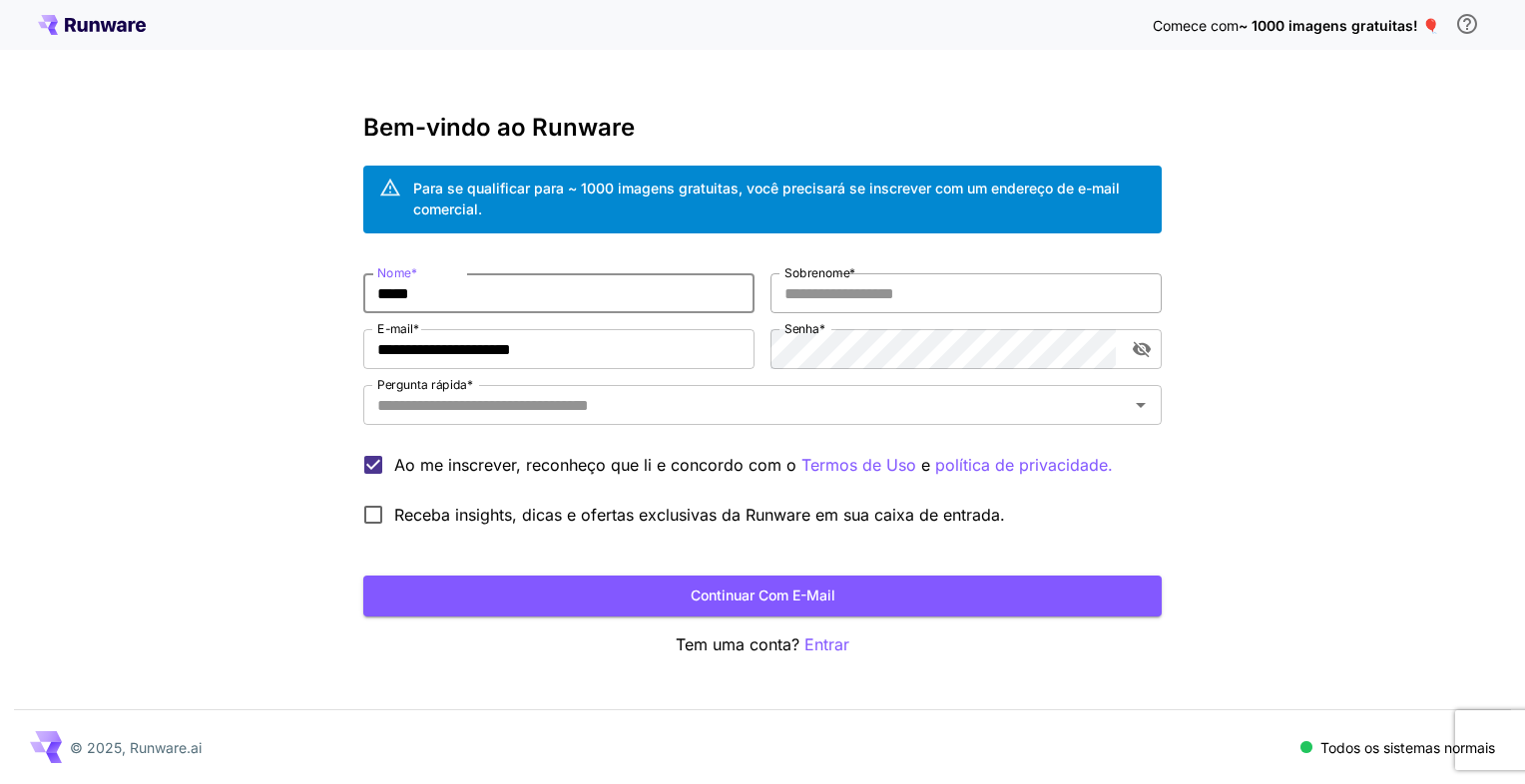 type on "*****" 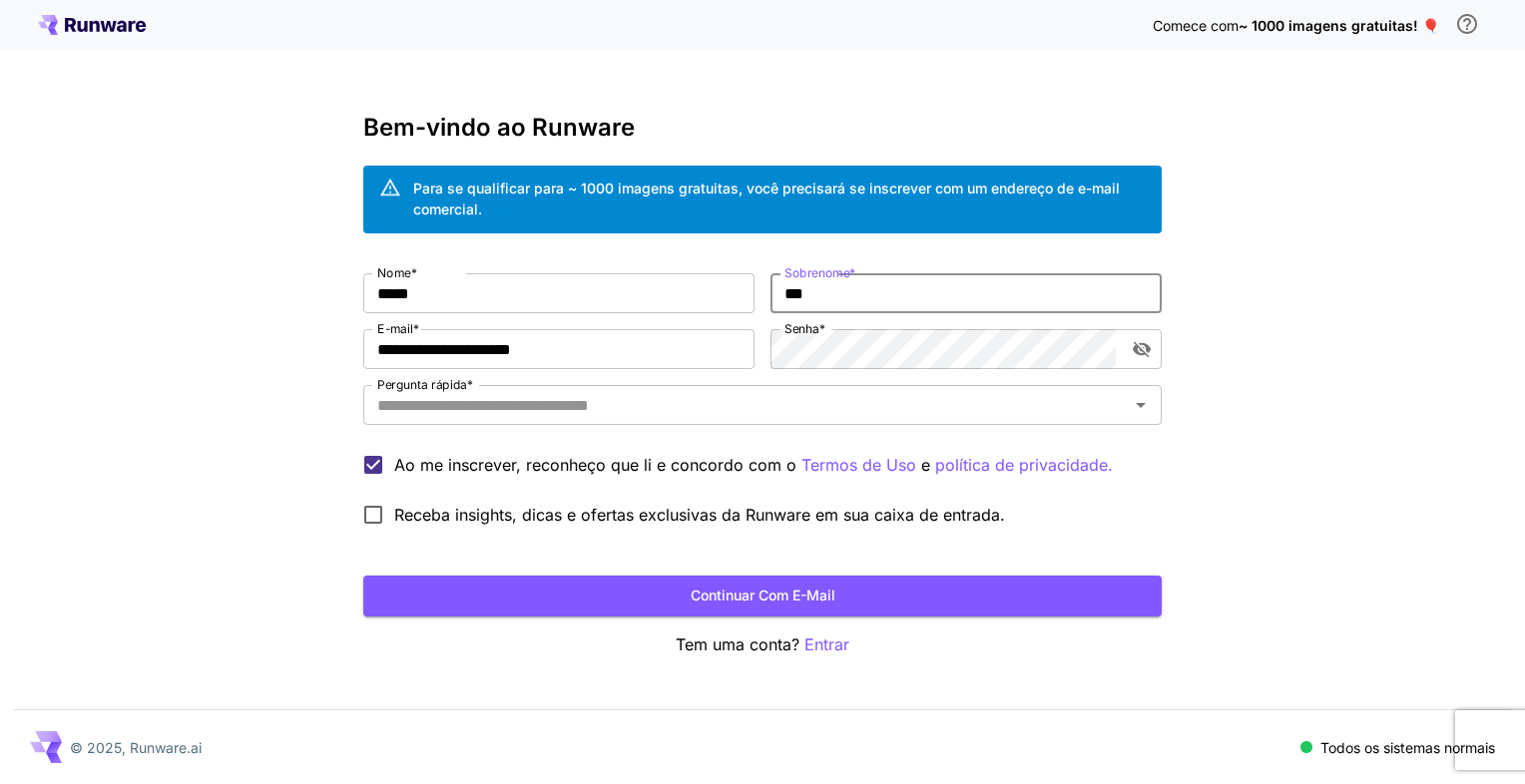 type on "***" 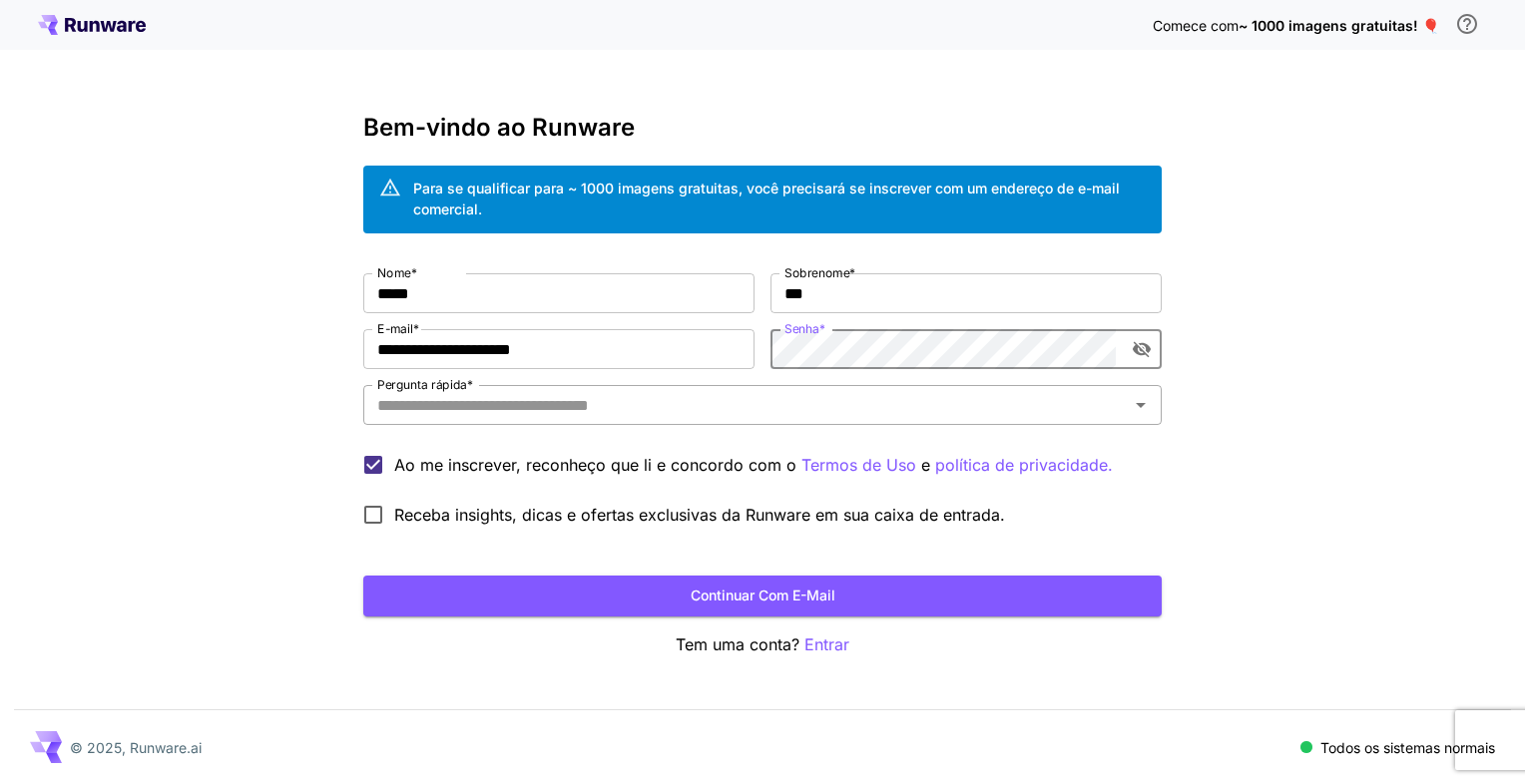 click on "Pergunta rápida  *" at bounding box center (746, 405) 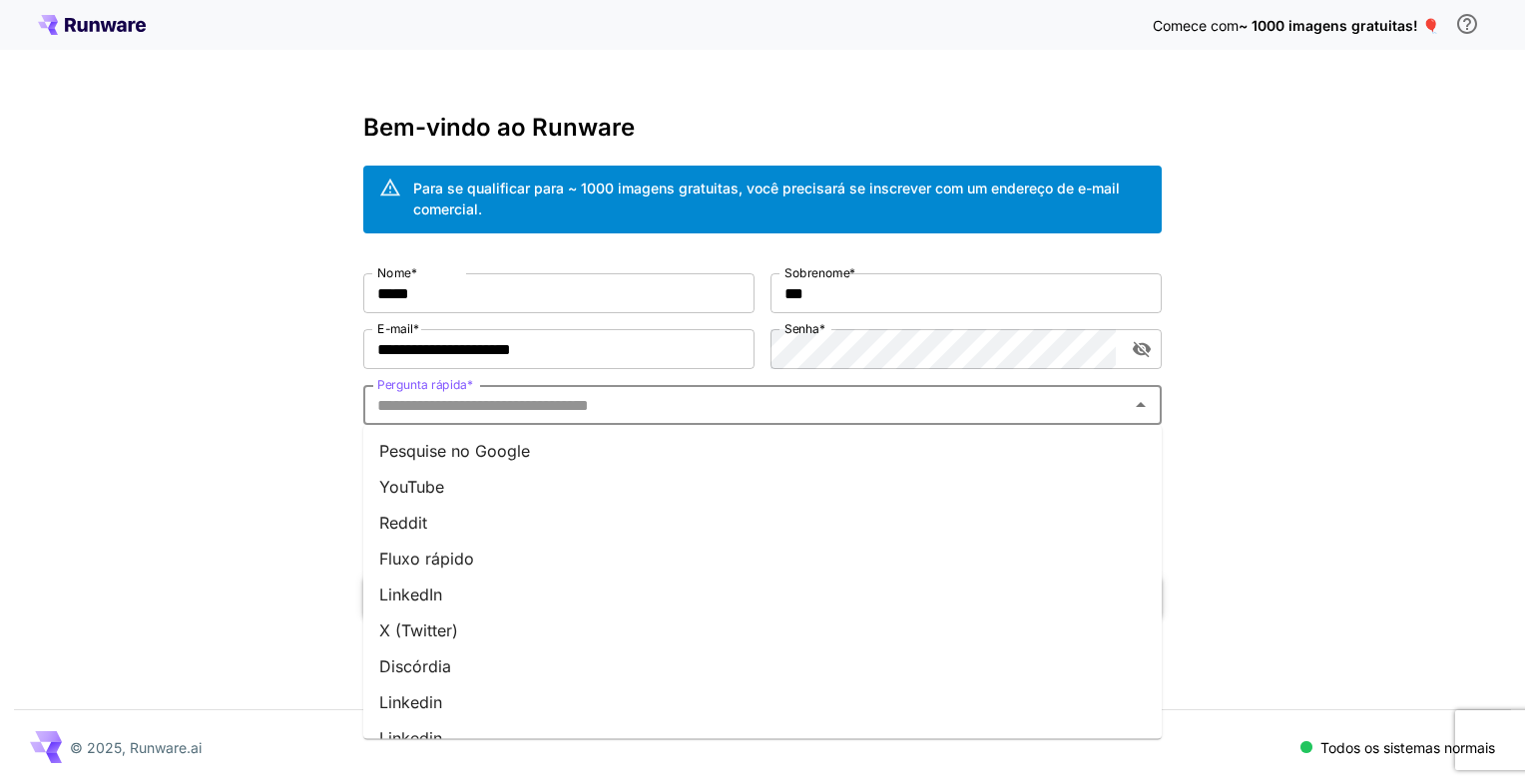 click on "LinkedIn" at bounding box center [762, 594] 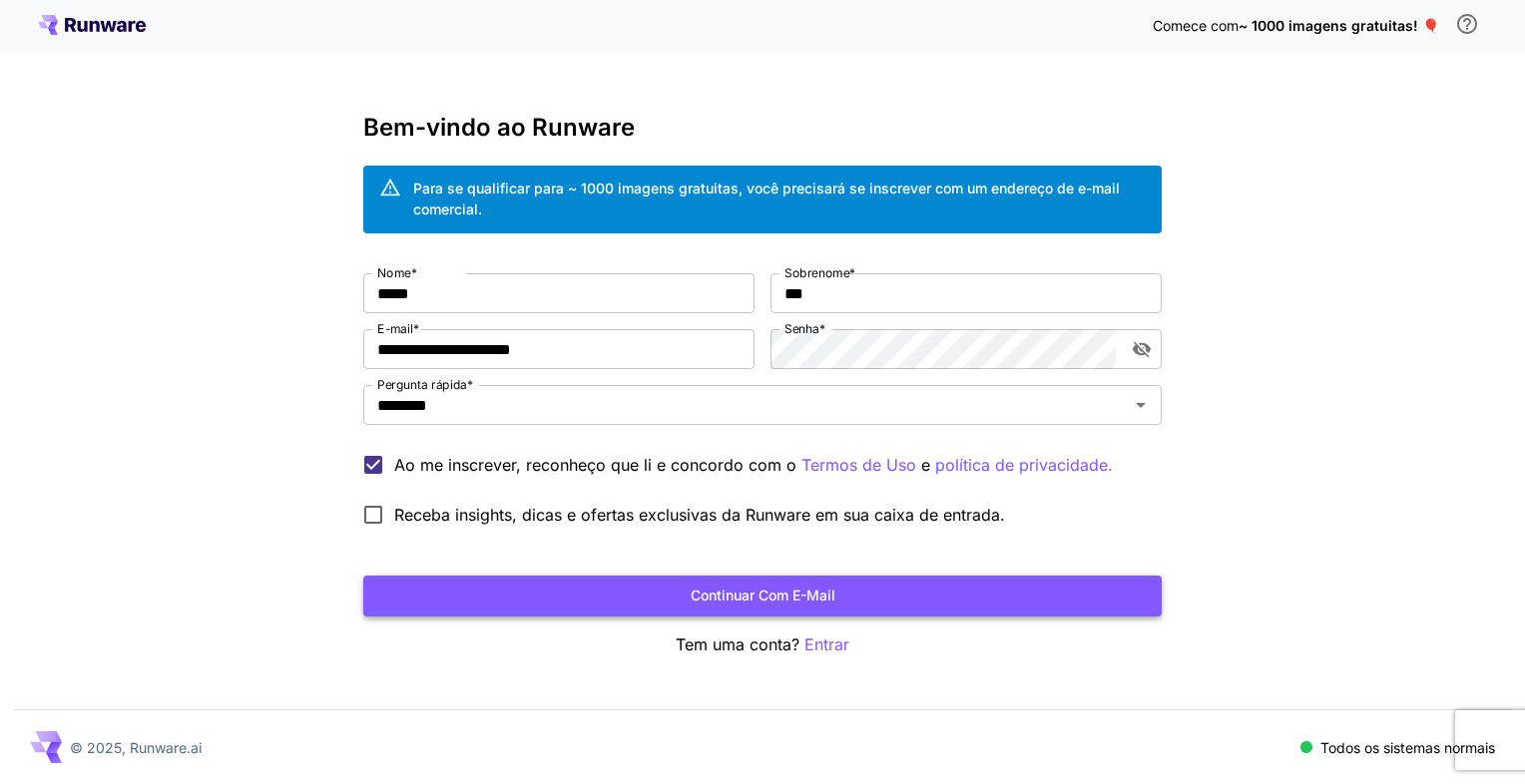 click on "Continuar com e-mail" at bounding box center [762, 595] 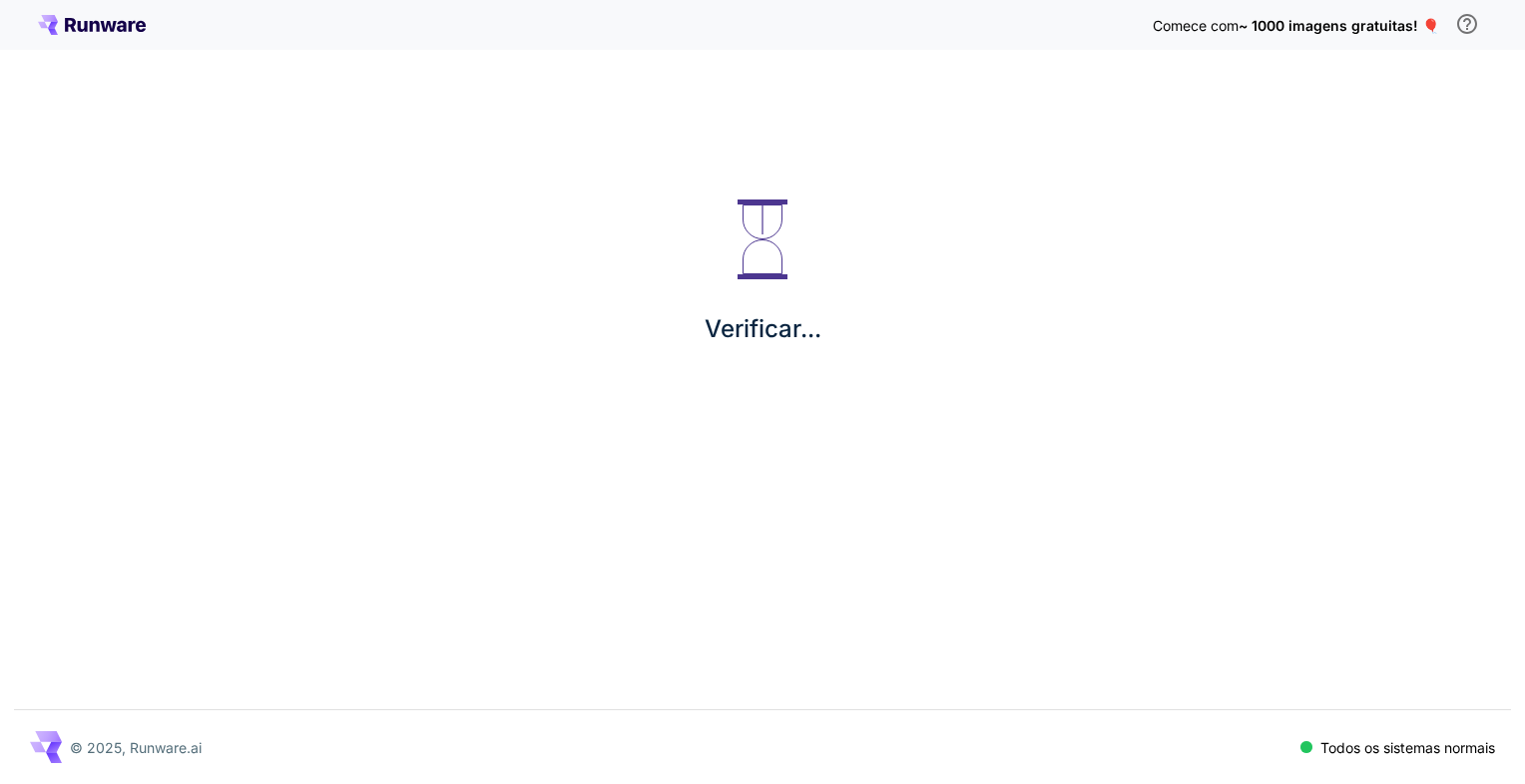 scroll, scrollTop: 0, scrollLeft: 0, axis: both 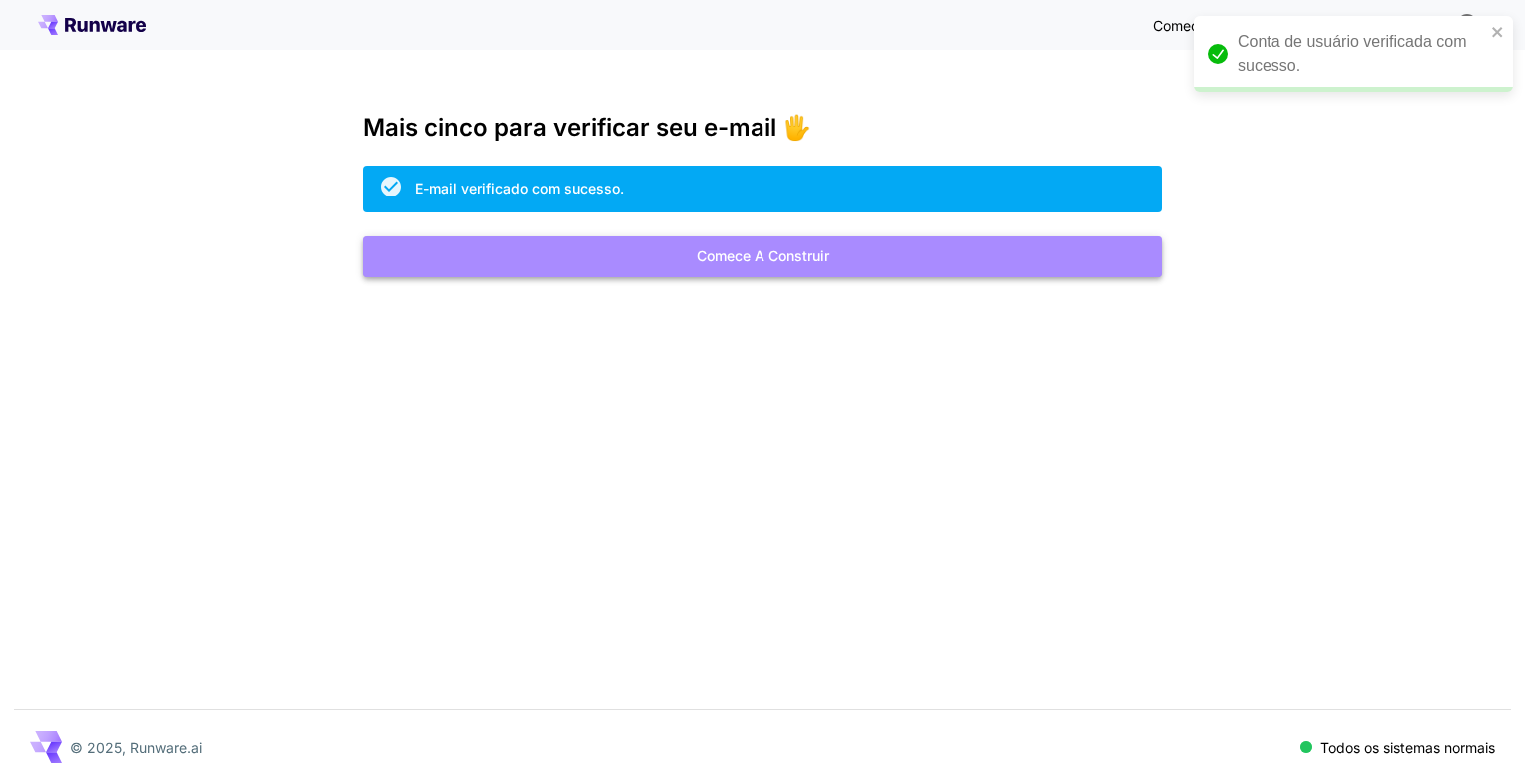 click on "Comece a construir" at bounding box center (762, 256) 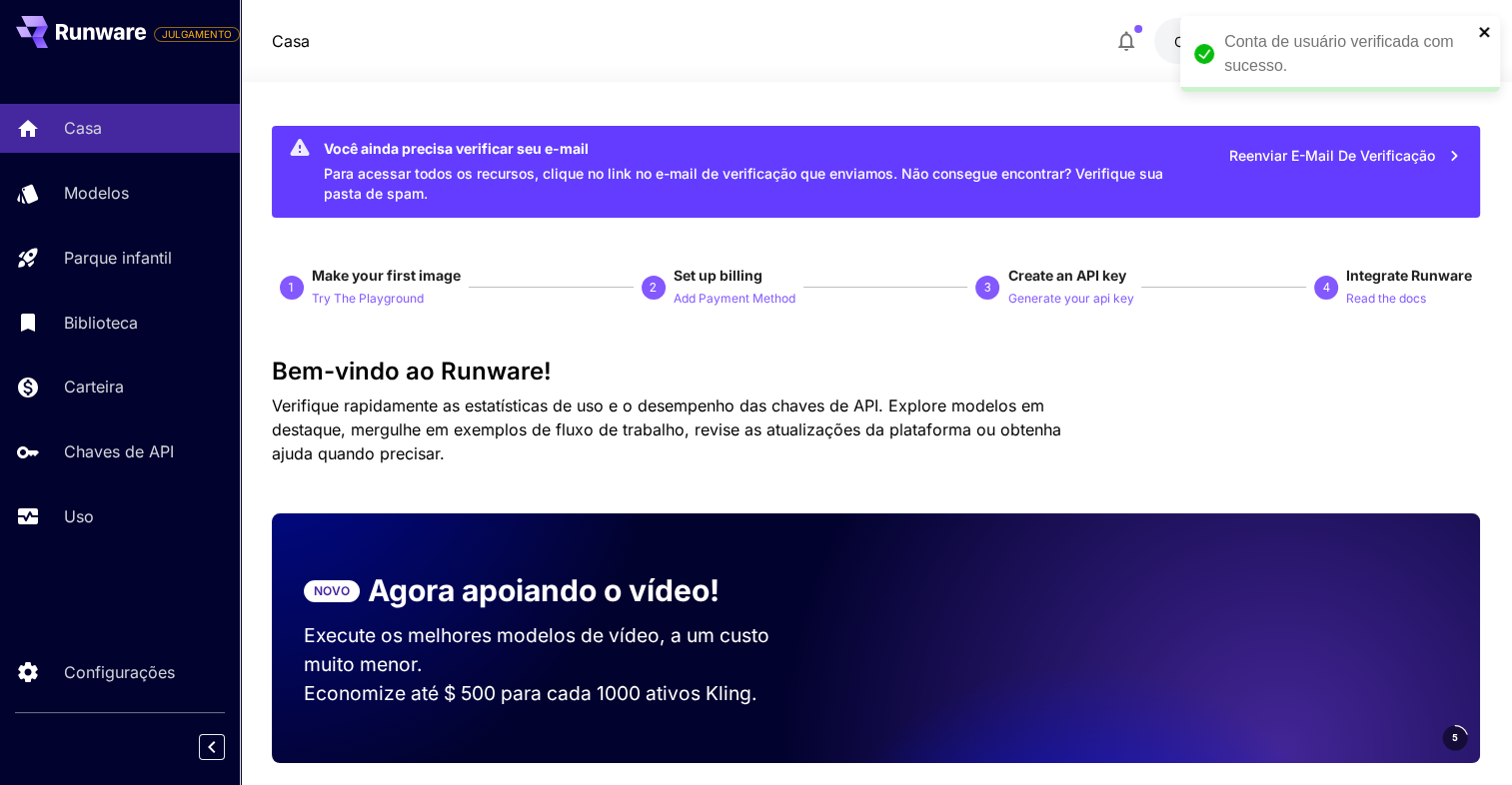 click 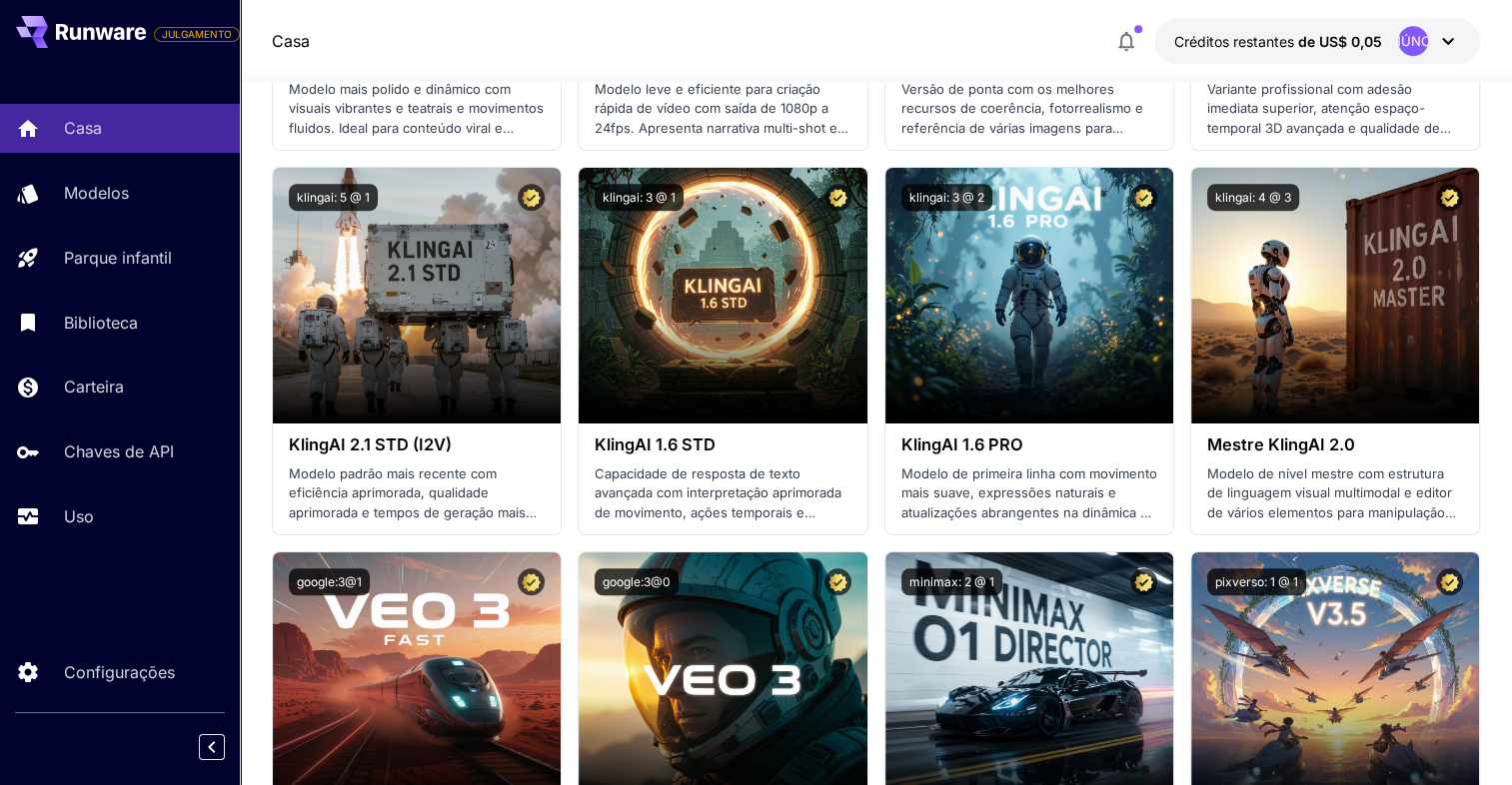 scroll, scrollTop: 1198, scrollLeft: 0, axis: vertical 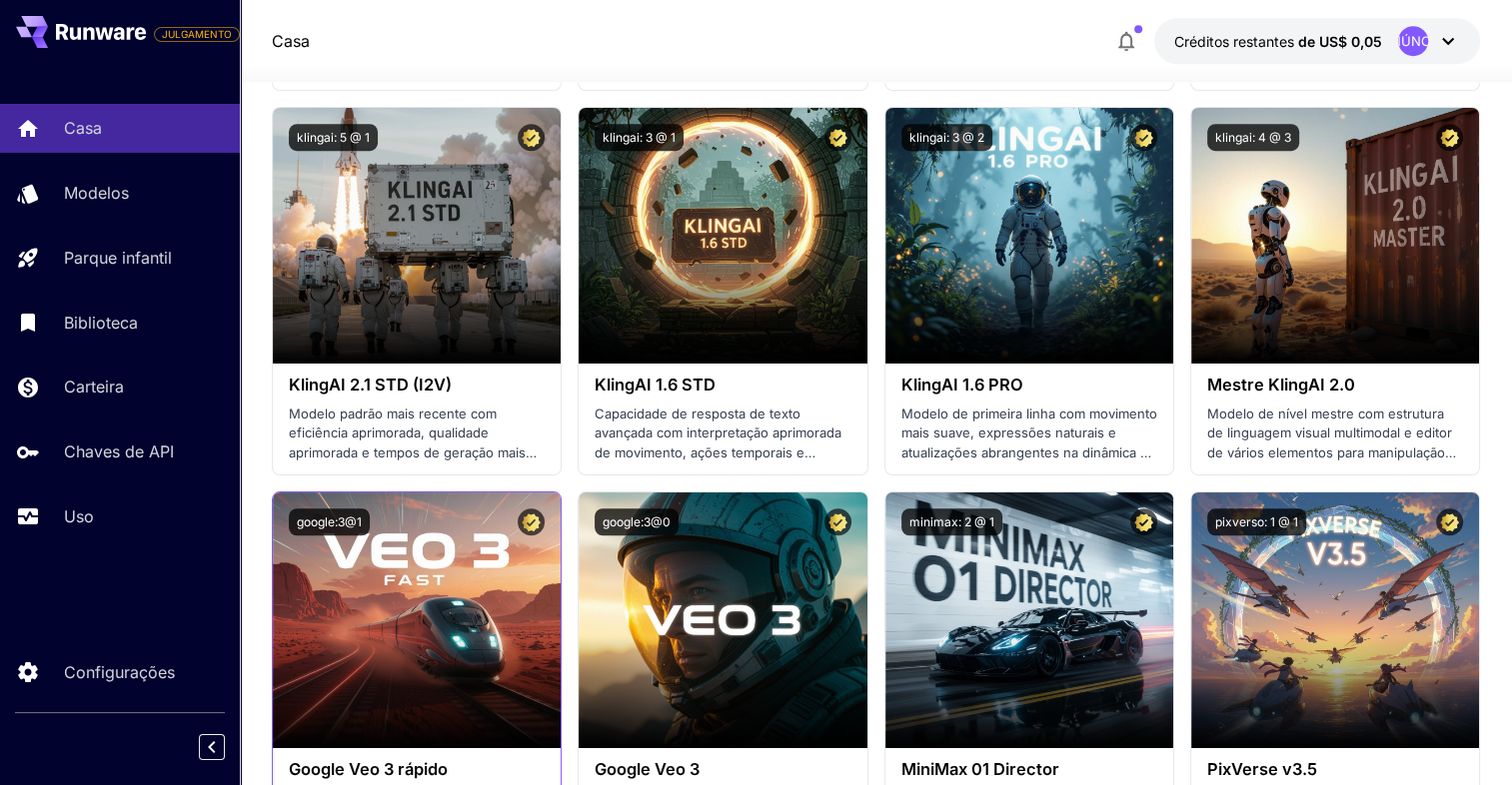 click on "google:3@1" at bounding box center (417, 521) 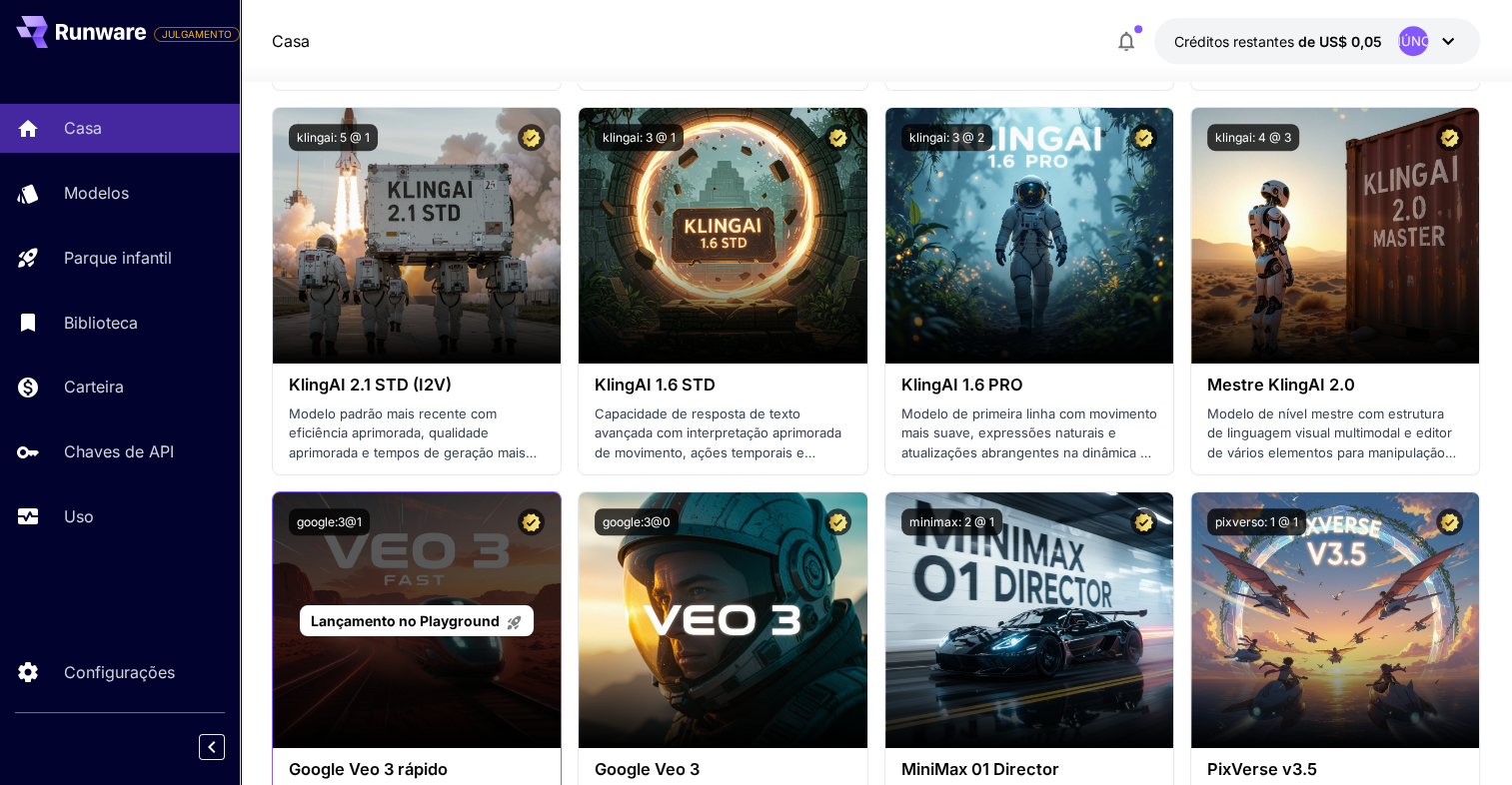 click on "Lançamento no Playground" at bounding box center (405, 620) 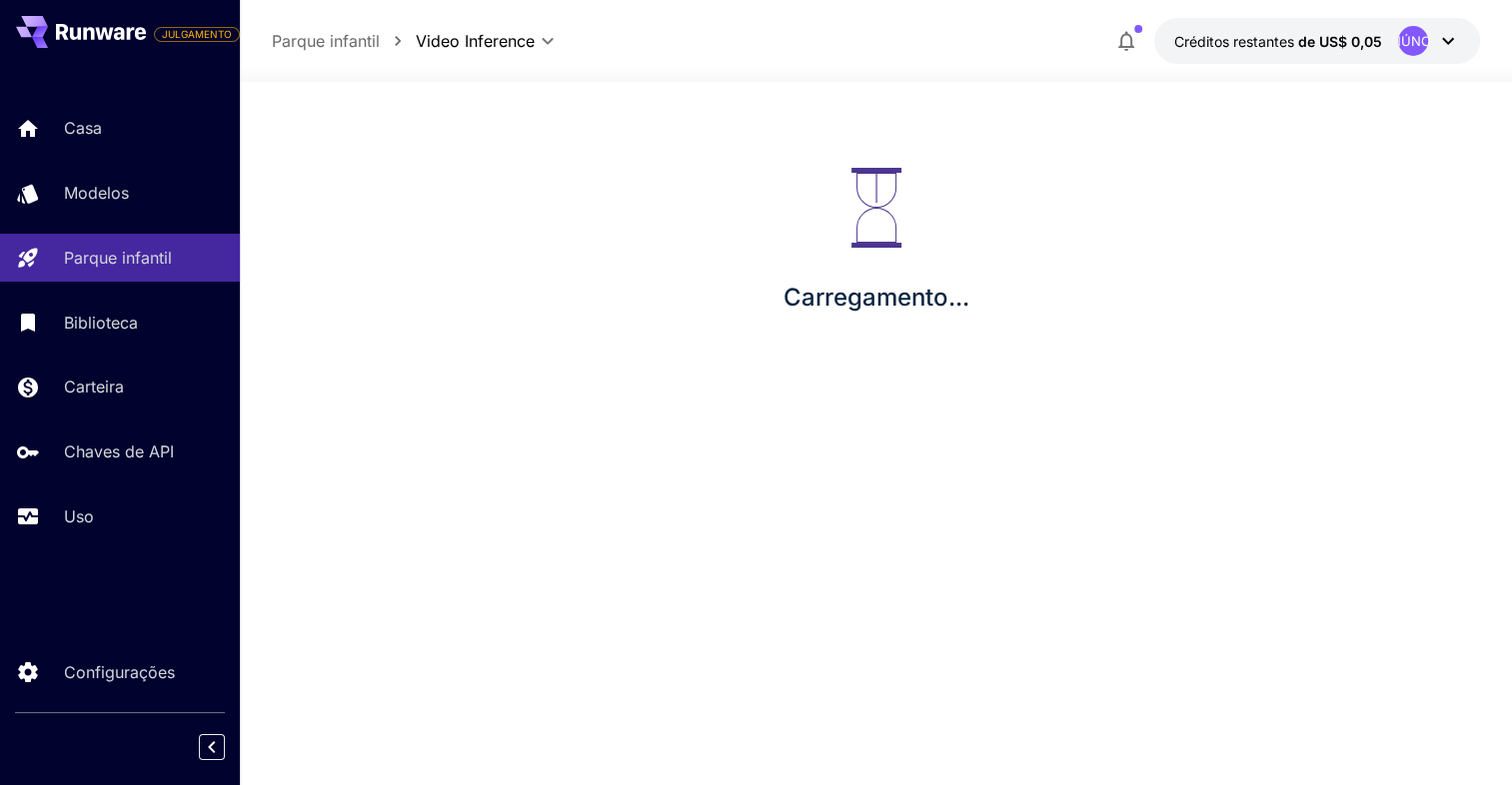 scroll, scrollTop: 0, scrollLeft: 0, axis: both 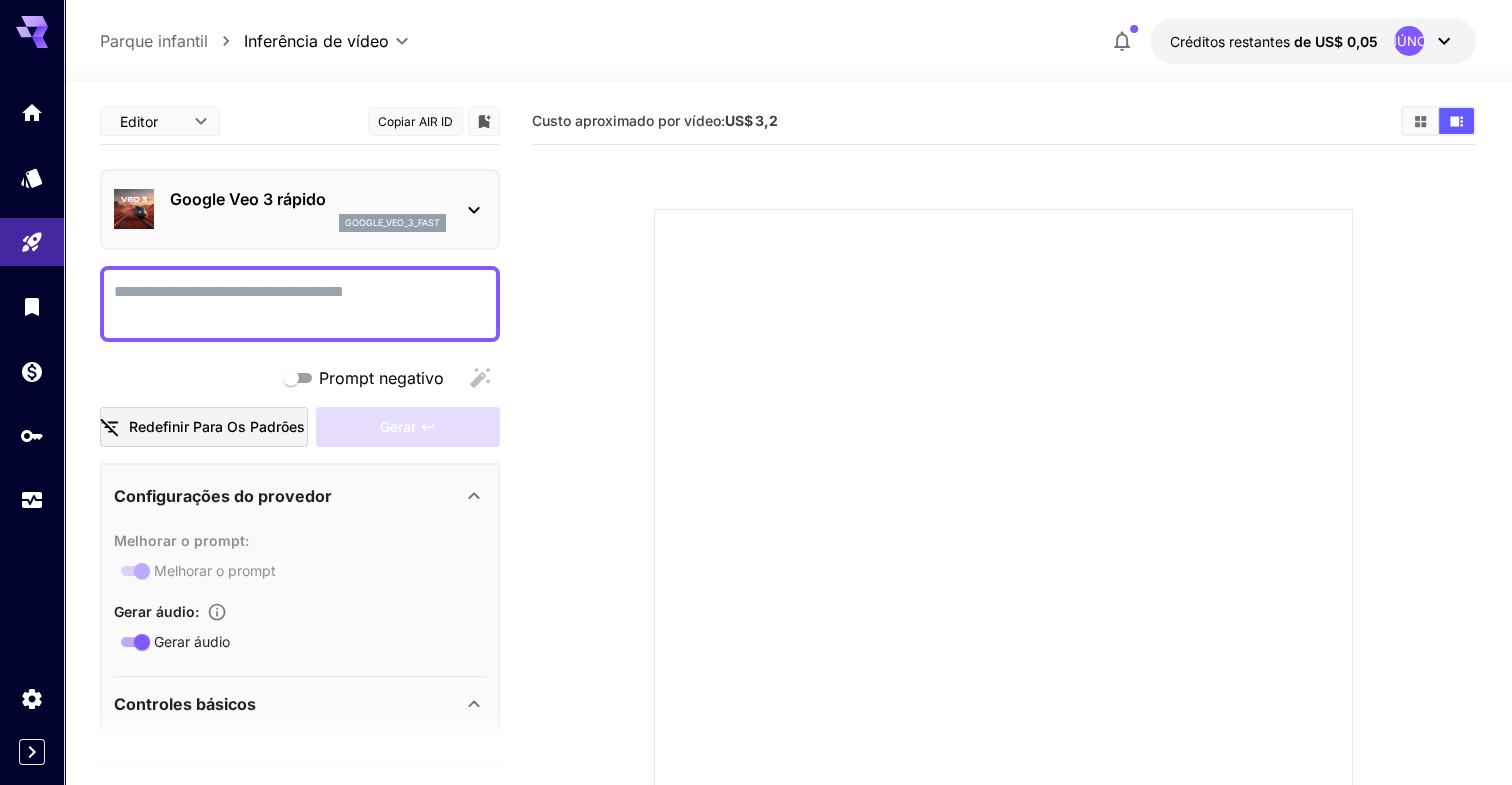 click on "Prompt negativo" at bounding box center (300, 304) 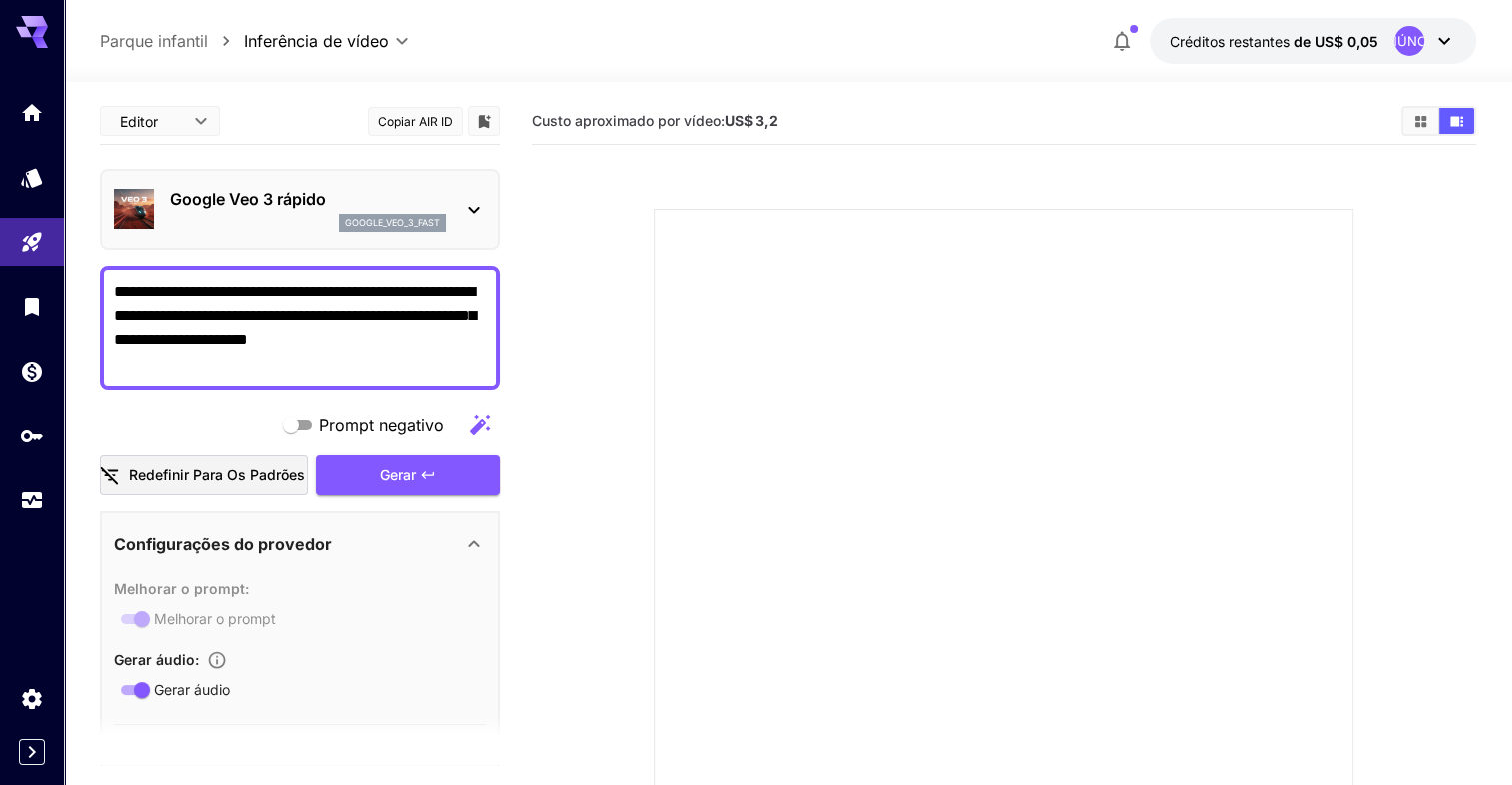 drag, startPoint x: 448, startPoint y: 304, endPoint x: 436, endPoint y: 304, distance: 12 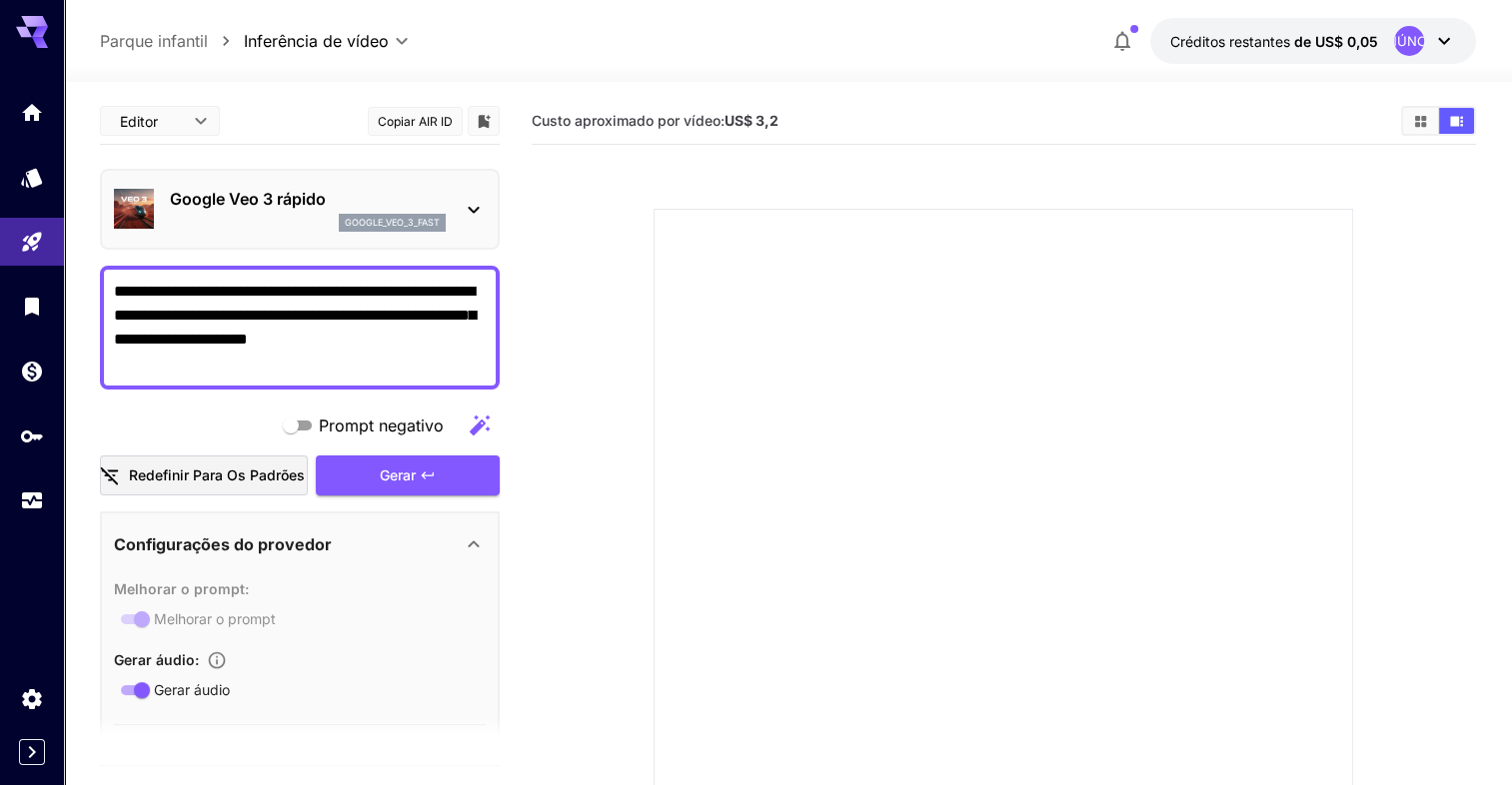 click on "**********" at bounding box center [300, 328] 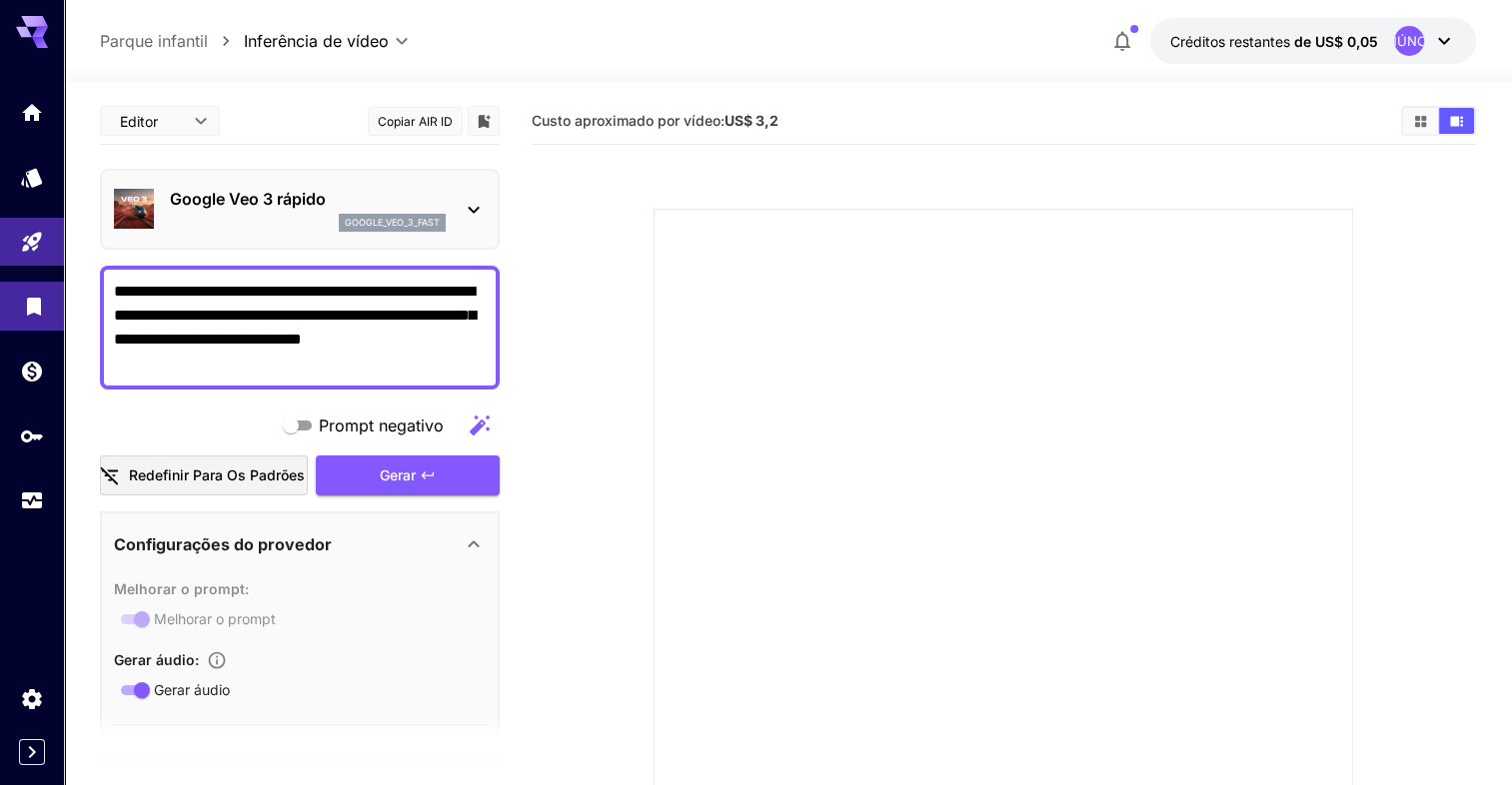 drag, startPoint x: 178, startPoint y: 287, endPoint x: 45, endPoint y: 293, distance: 133.13527 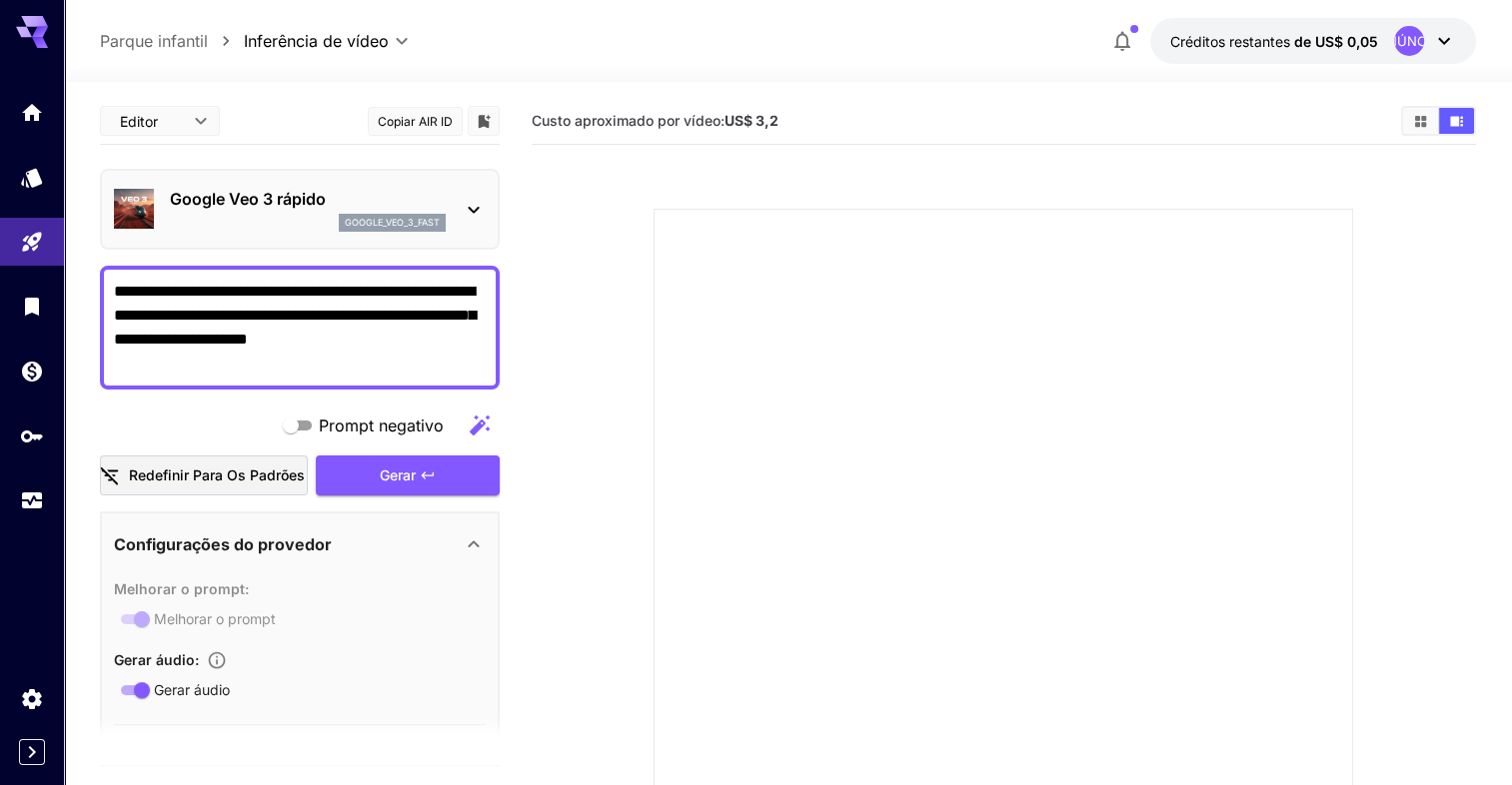 click on "**********" at bounding box center [300, 328] 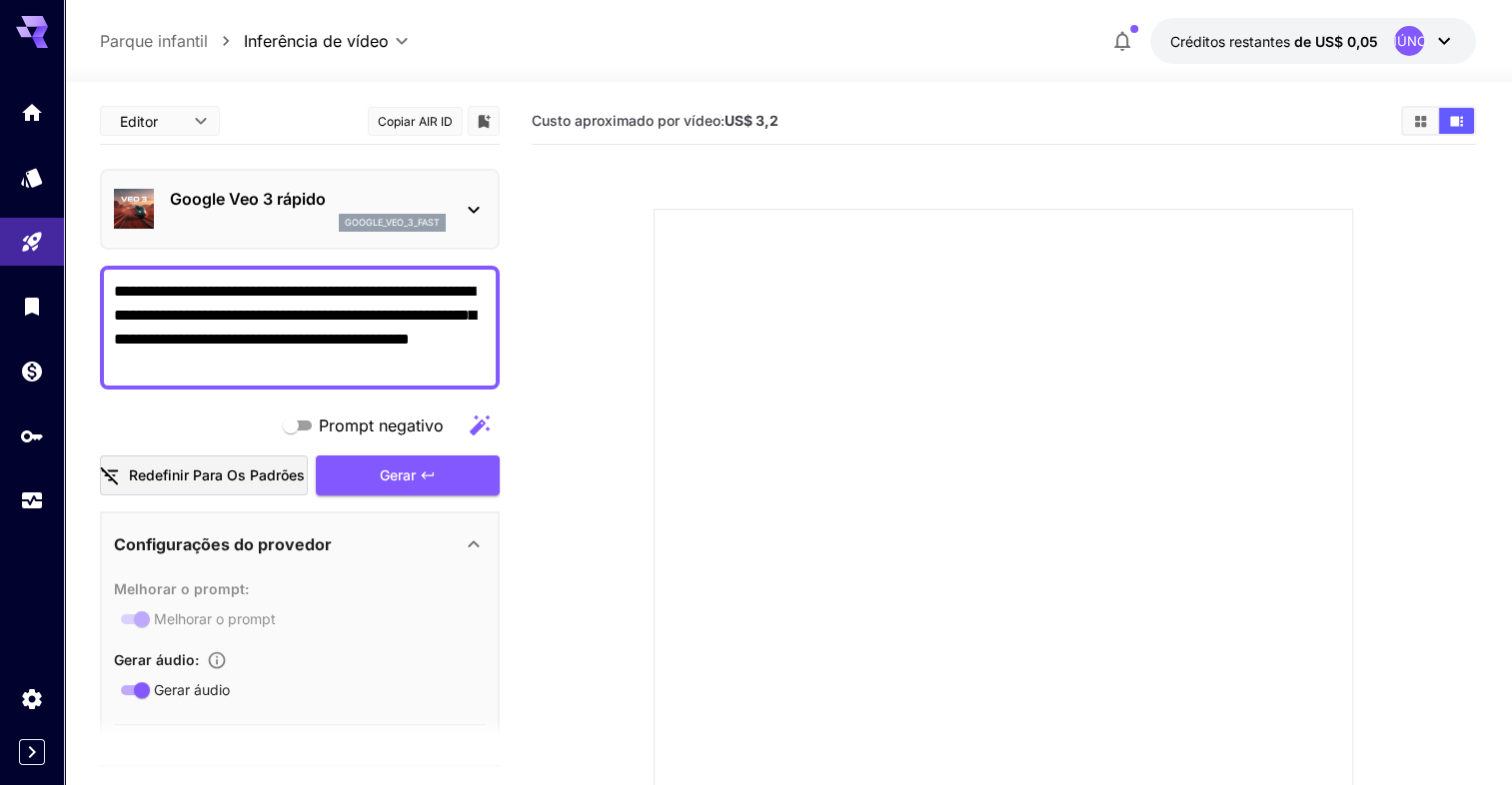 paste on "**********" 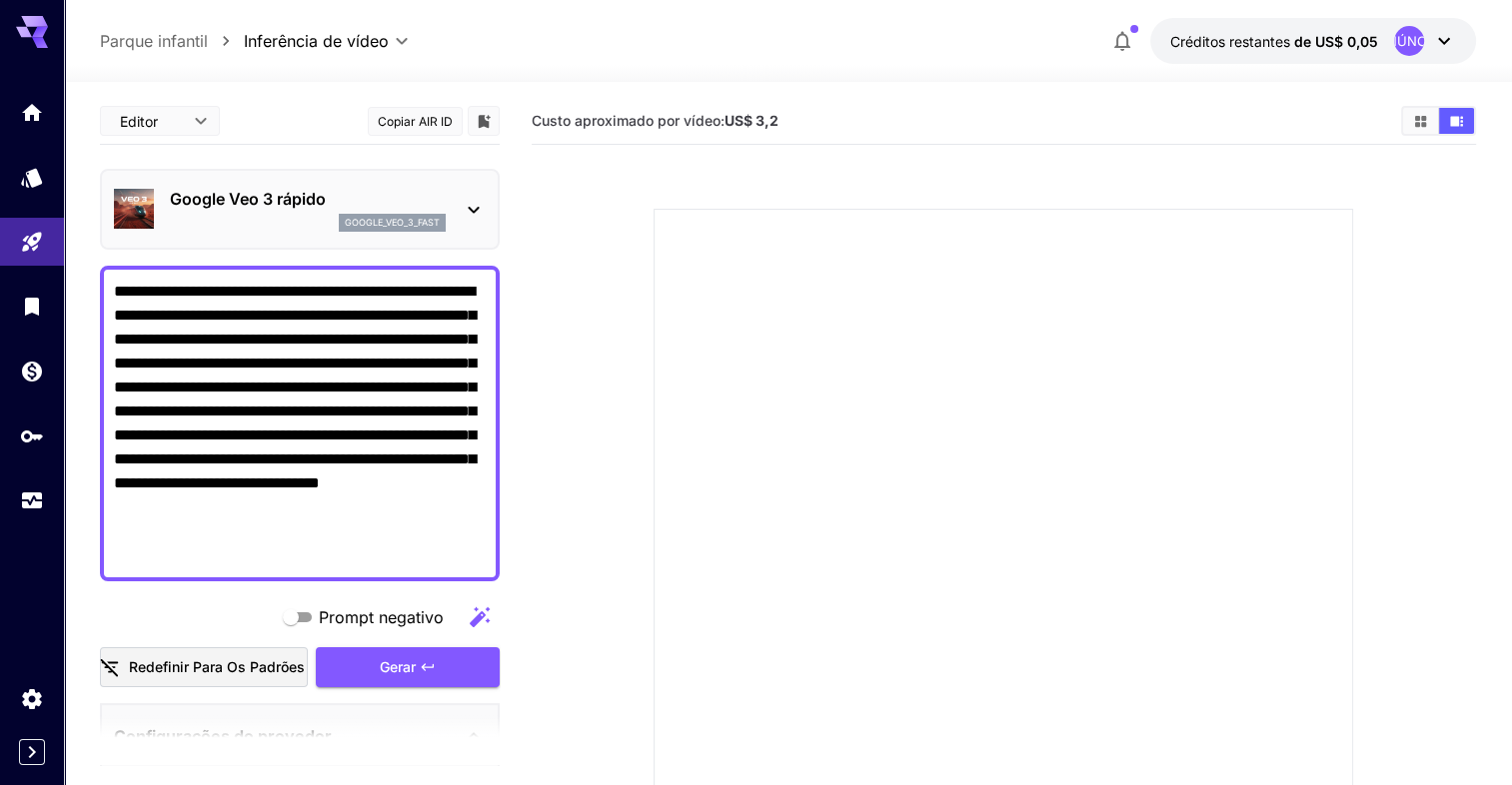 click on "**********" at bounding box center (300, 423) 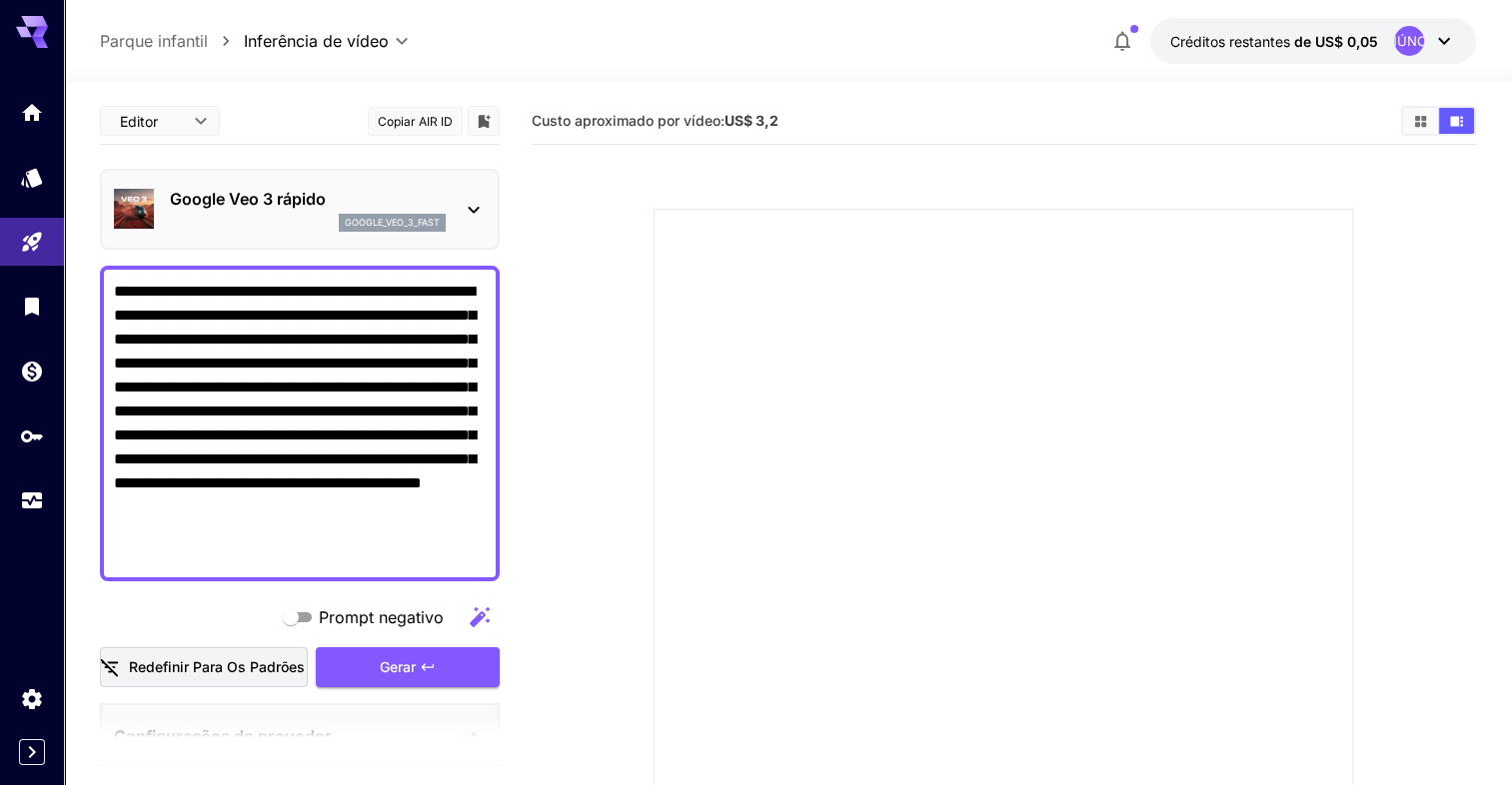 drag, startPoint x: 344, startPoint y: 288, endPoint x: 329, endPoint y: 288, distance: 15 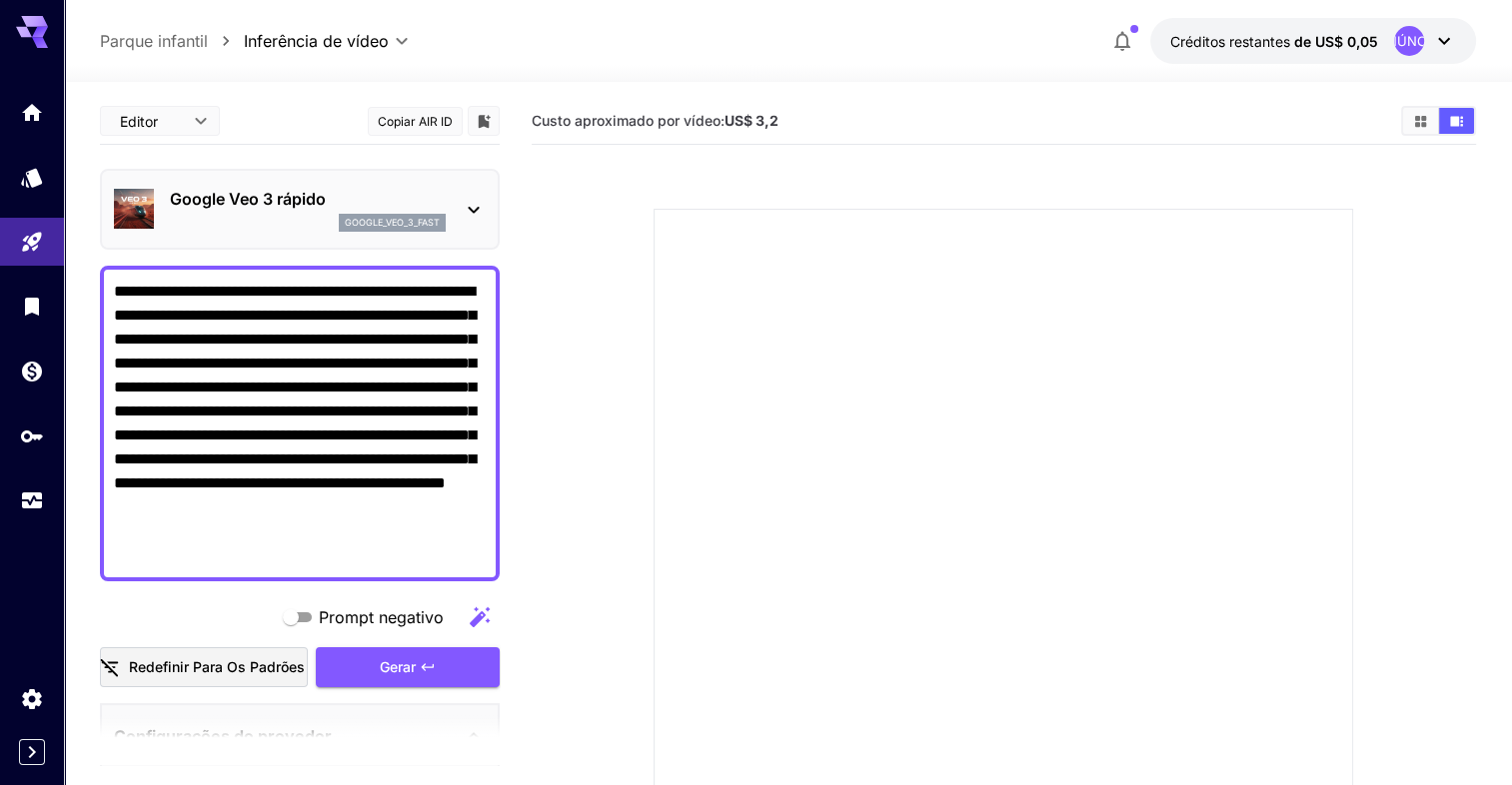 click on "**********" at bounding box center (300, 423) 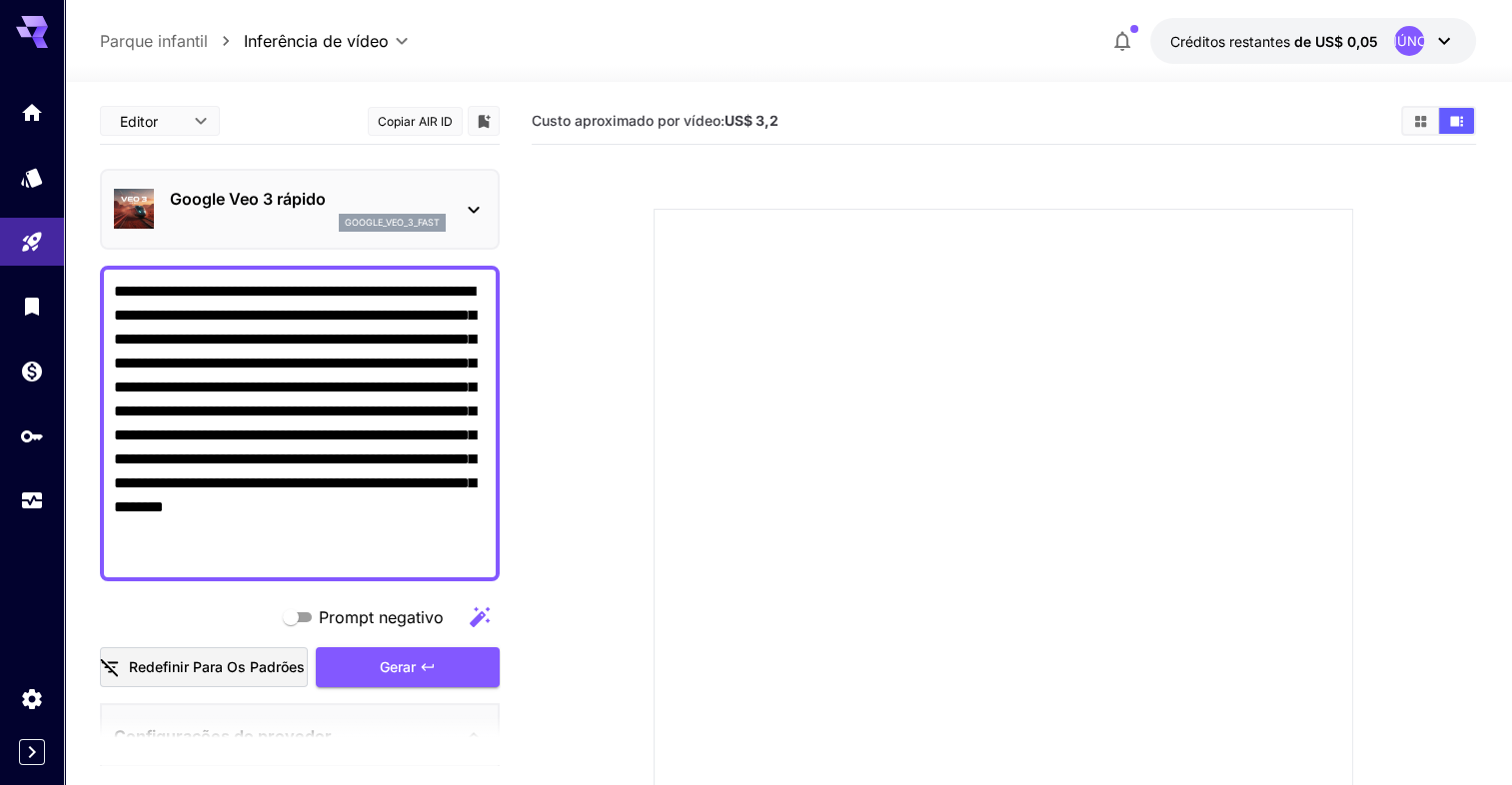 click on "**********" at bounding box center (300, 423) 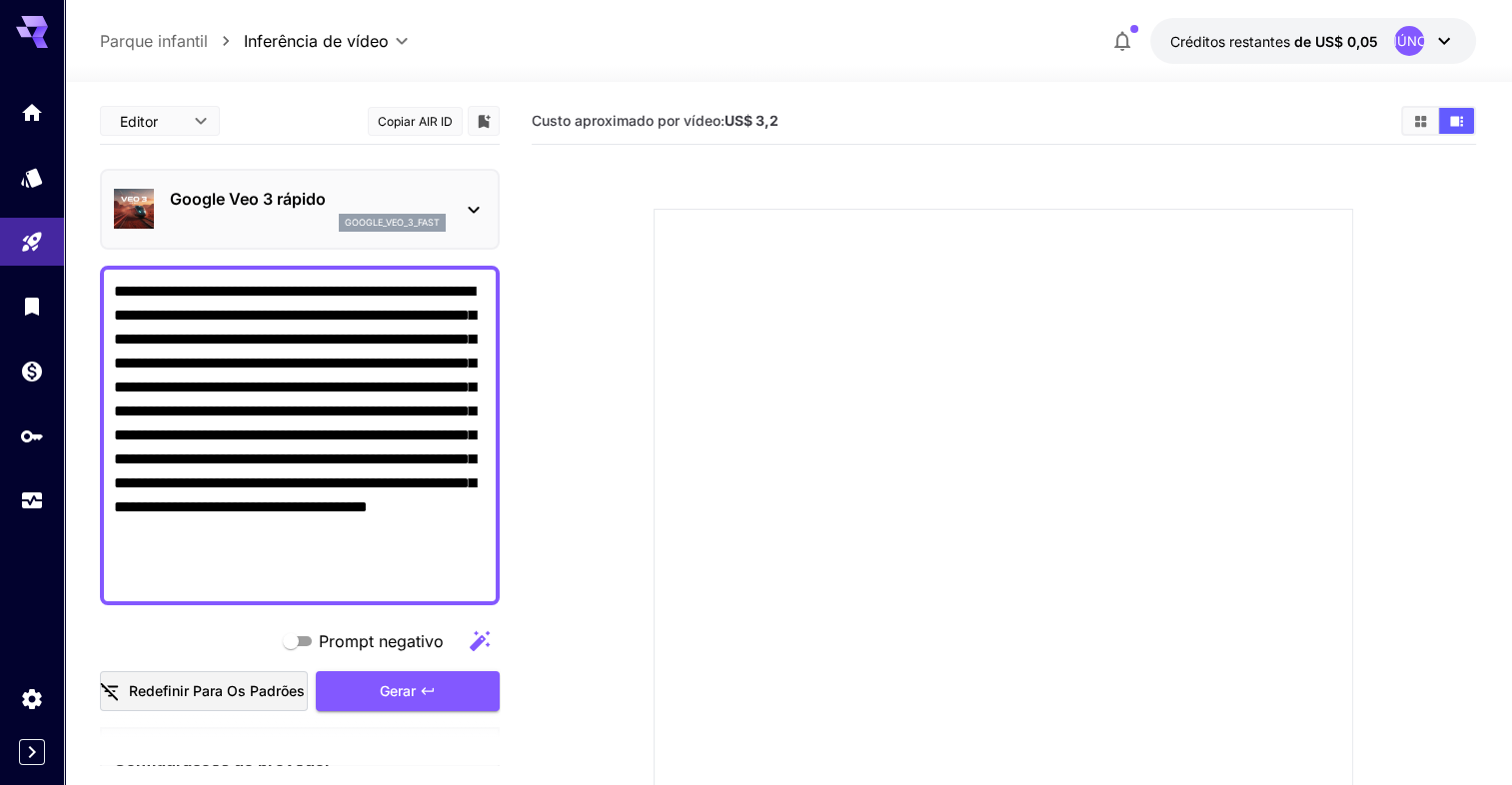 click on "**********" at bounding box center (300, 435) 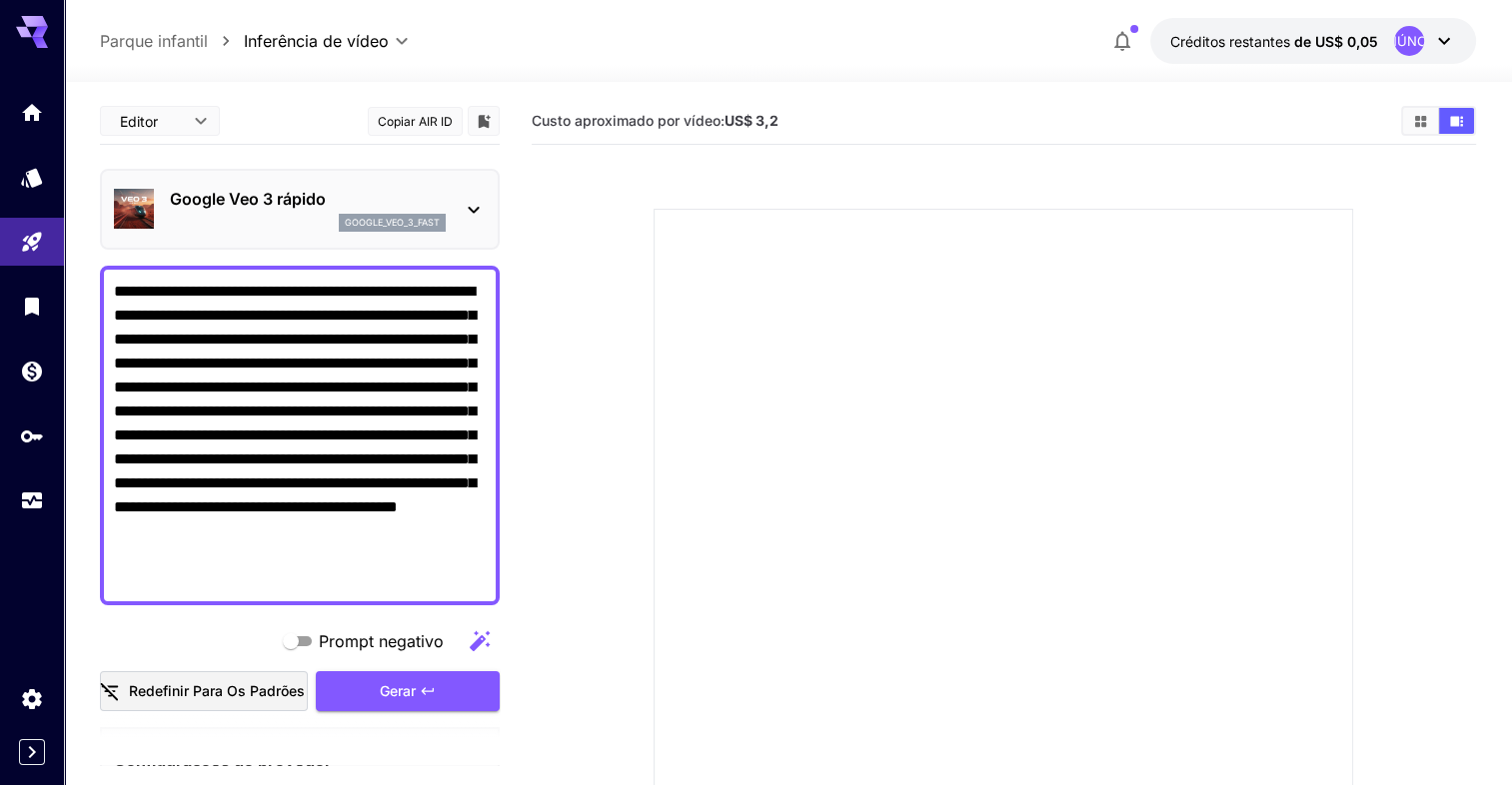 click on "**********" at bounding box center (300, 435) 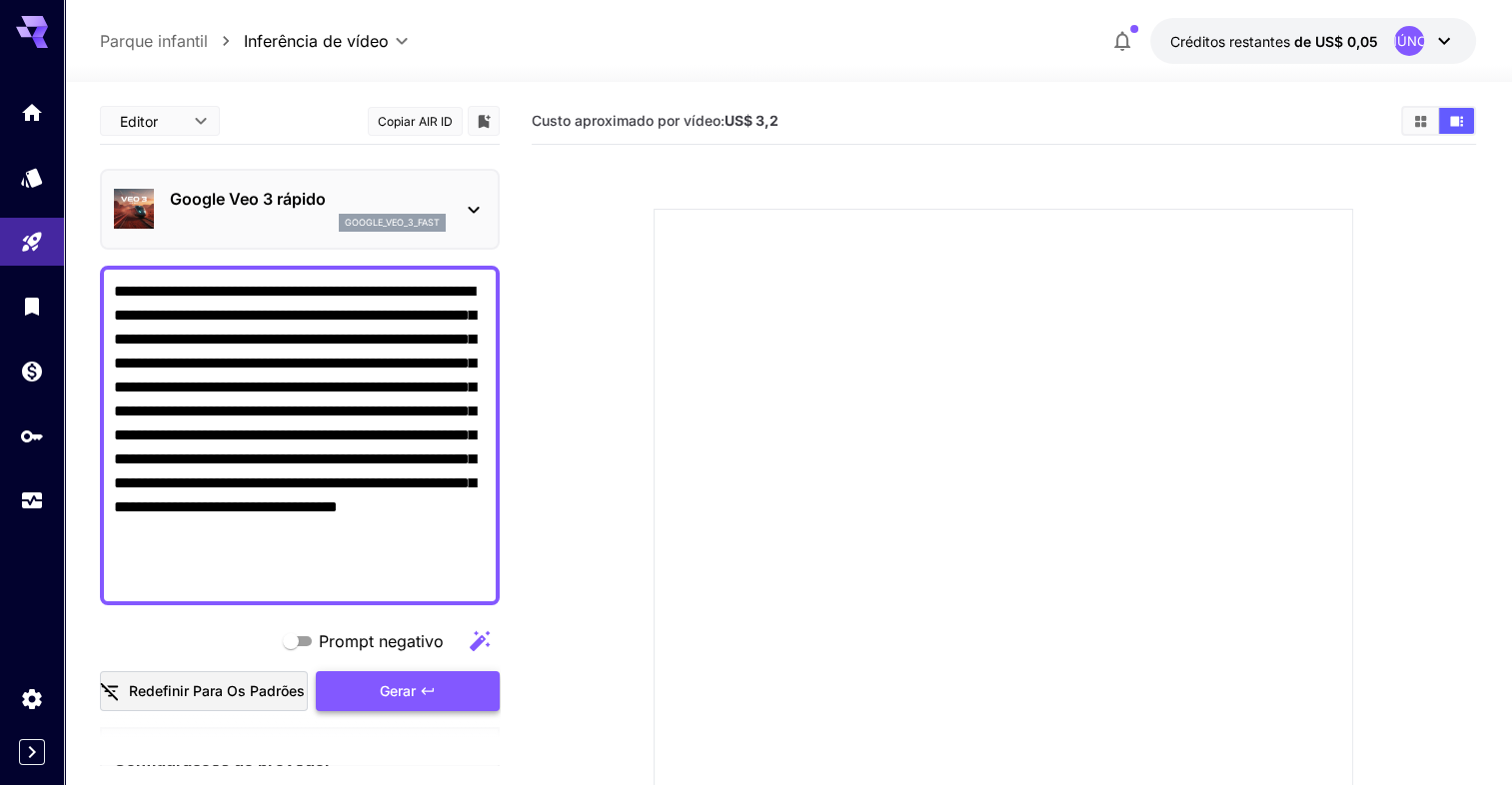 type on "**********" 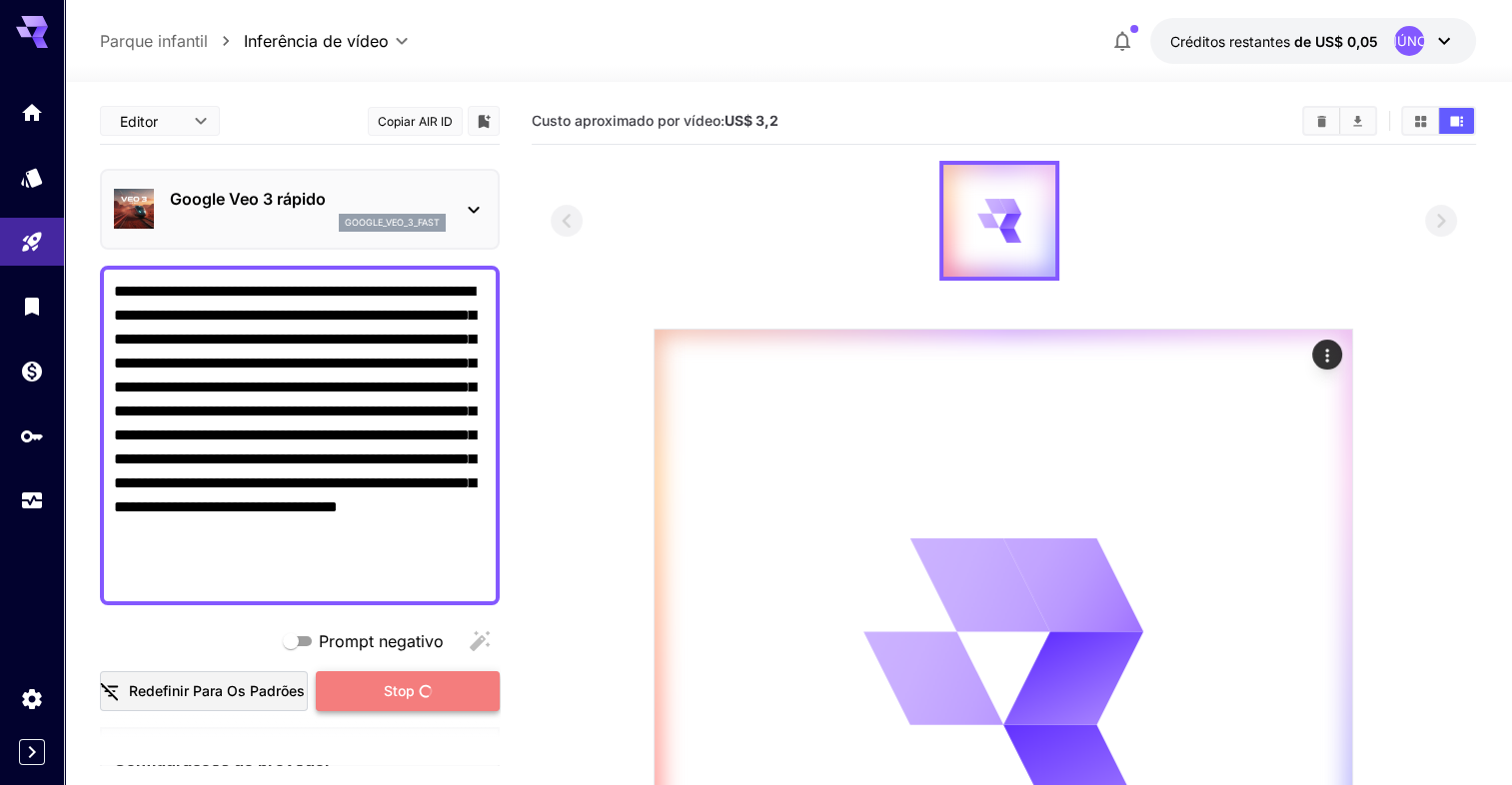 click on "Stop" at bounding box center [399, 691] 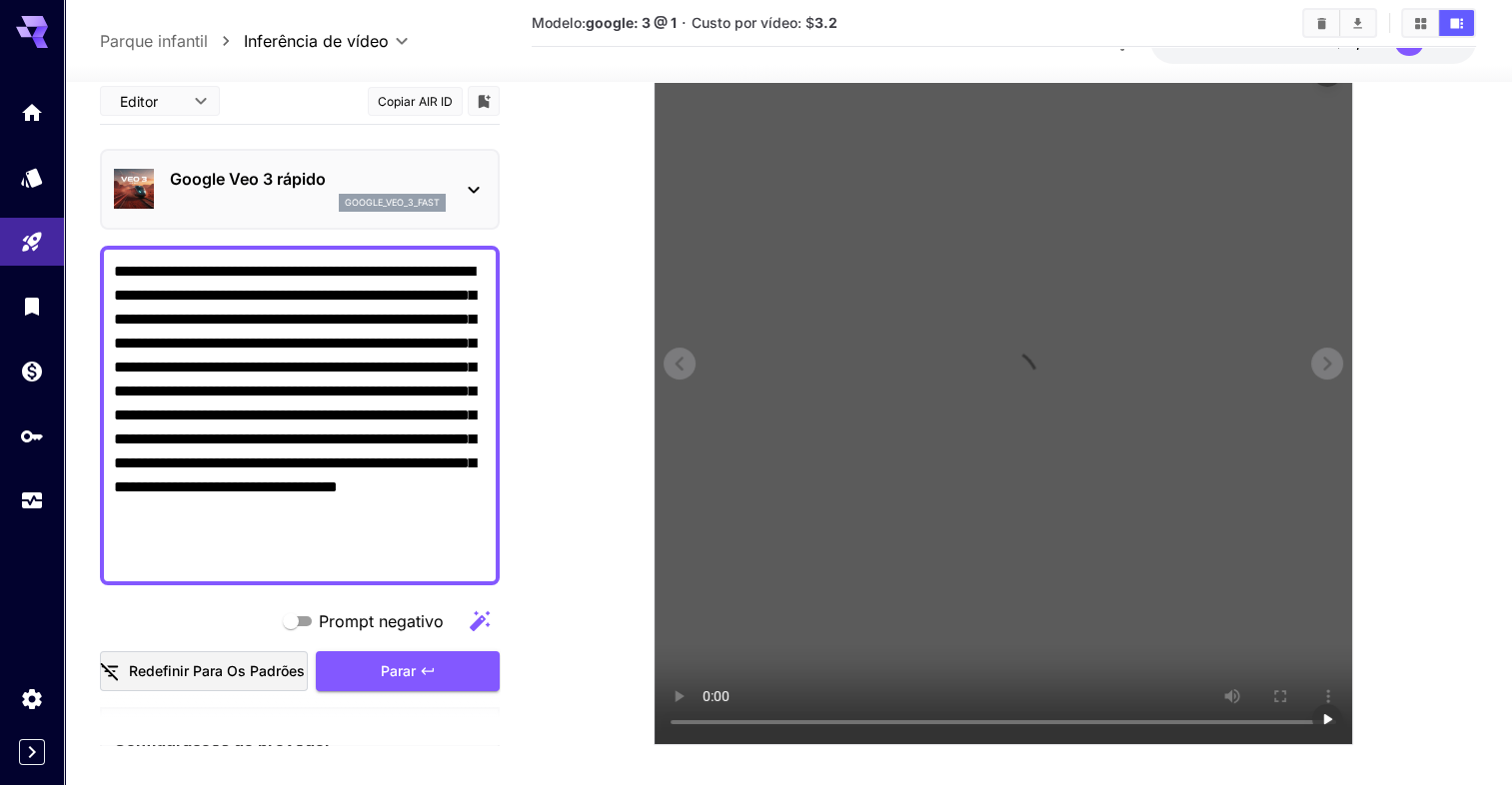 scroll, scrollTop: 300, scrollLeft: 0, axis: vertical 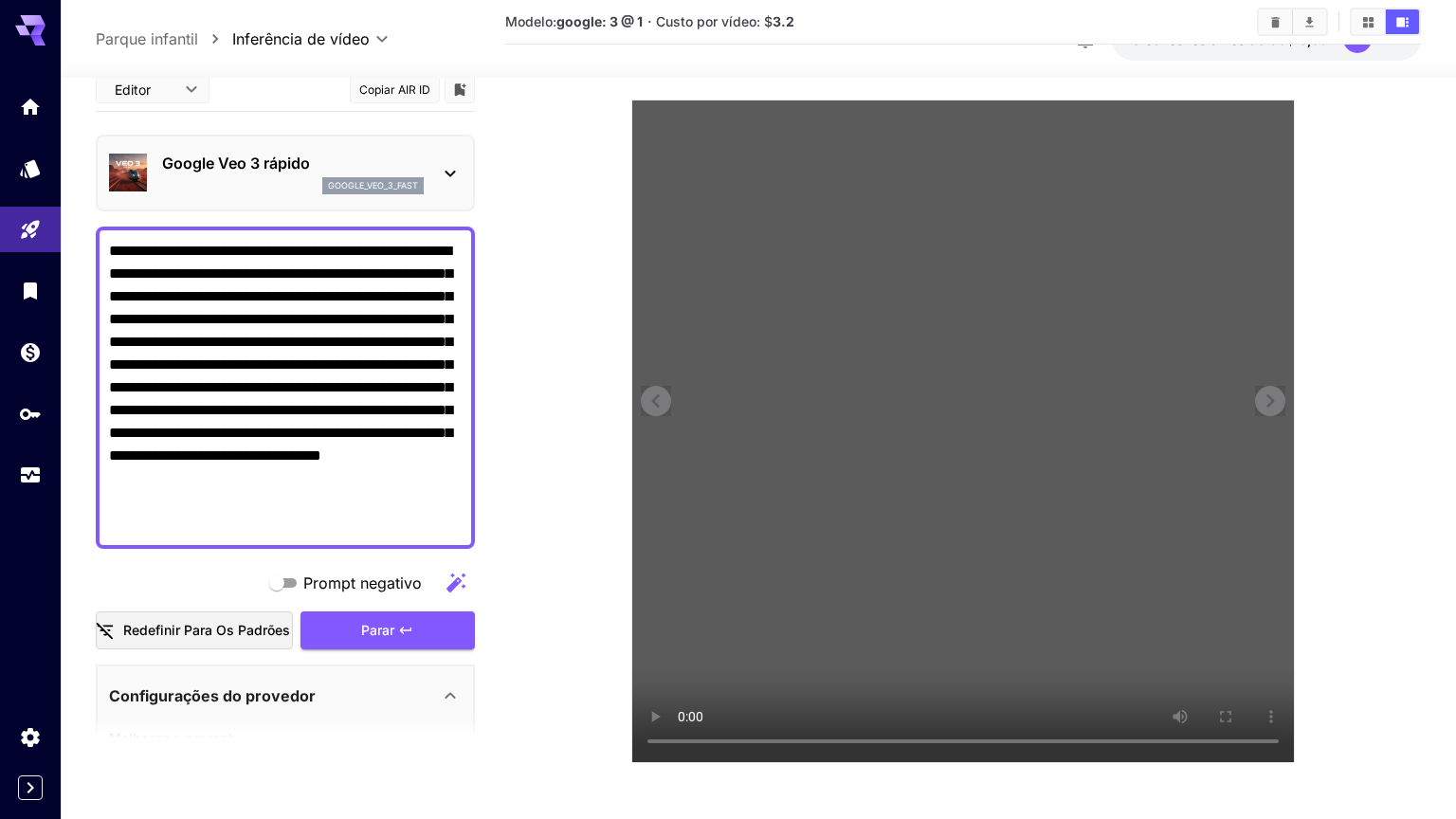 click at bounding box center (963, 431) 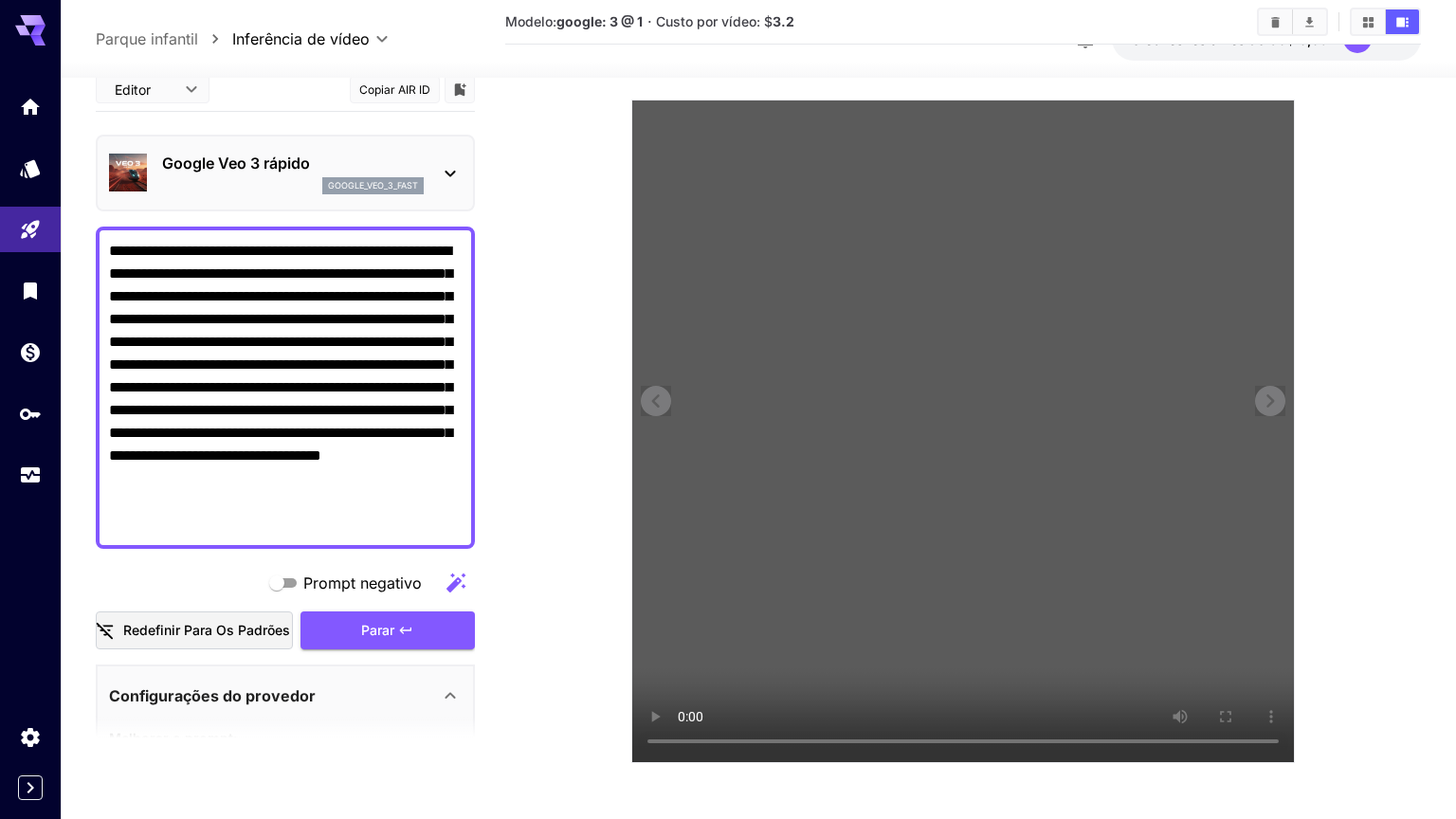 click at bounding box center [963, 431] 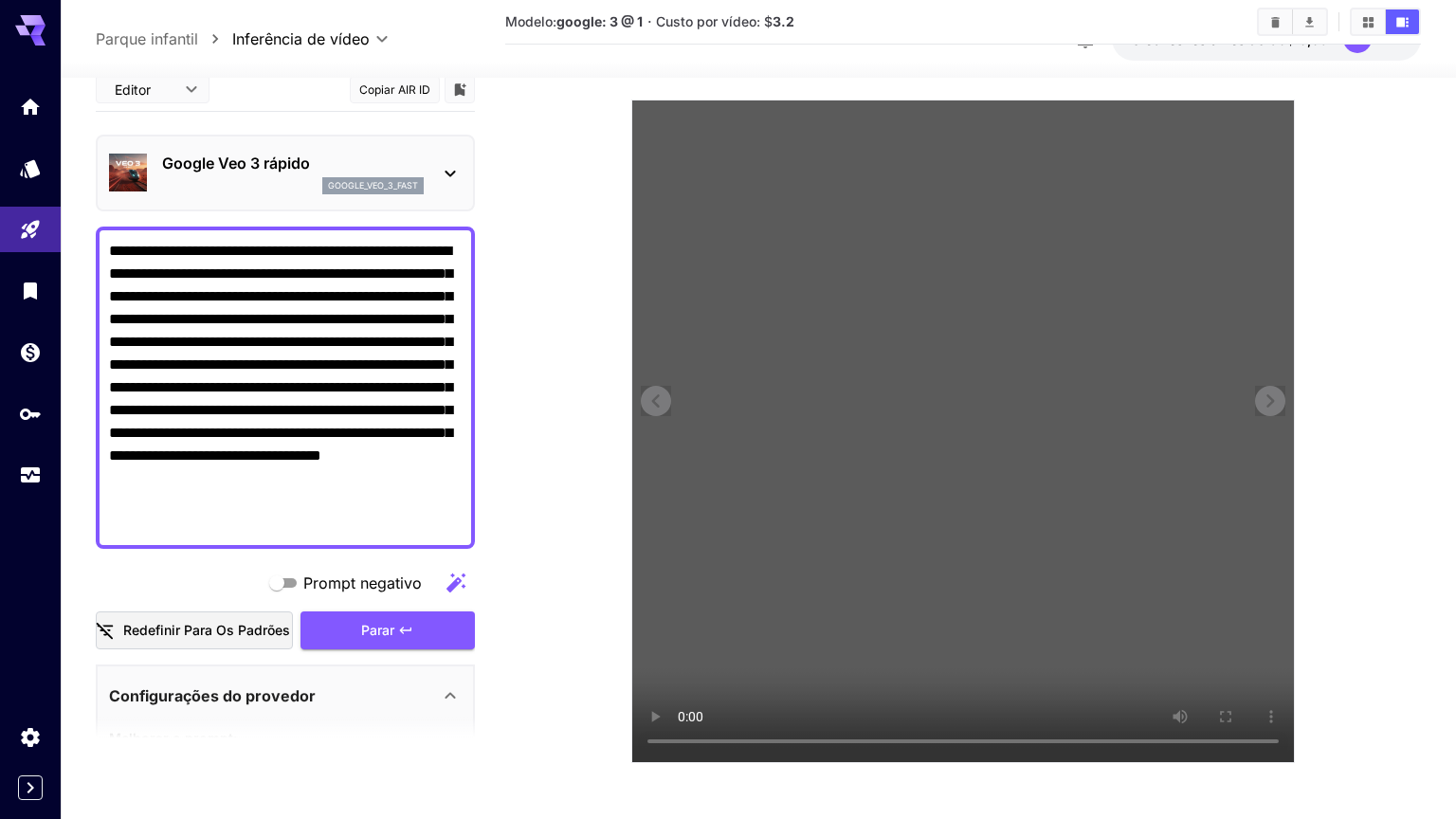 type 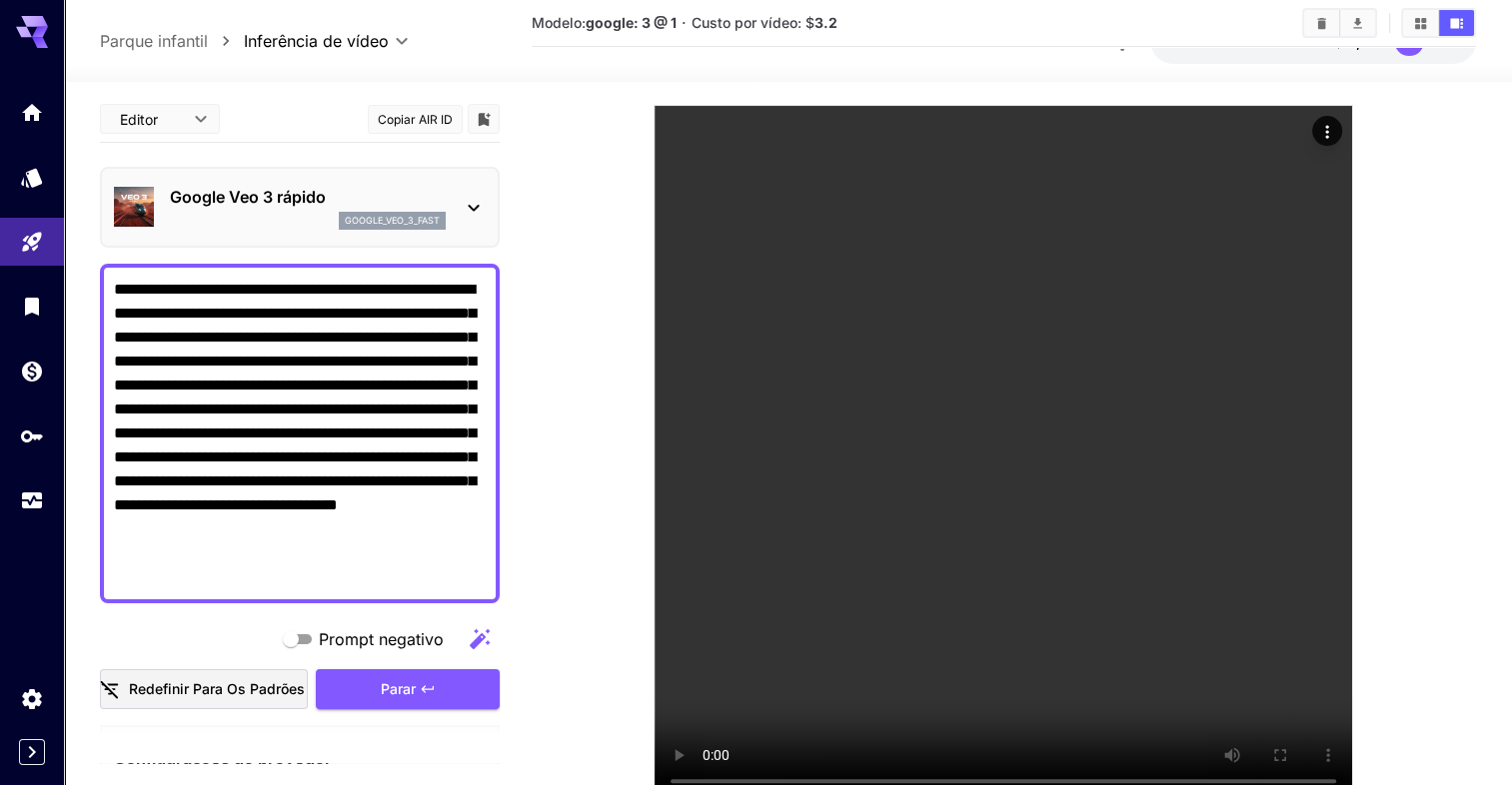drag, startPoint x: 244, startPoint y: 581, endPoint x: 225, endPoint y: 567, distance: 23.600847 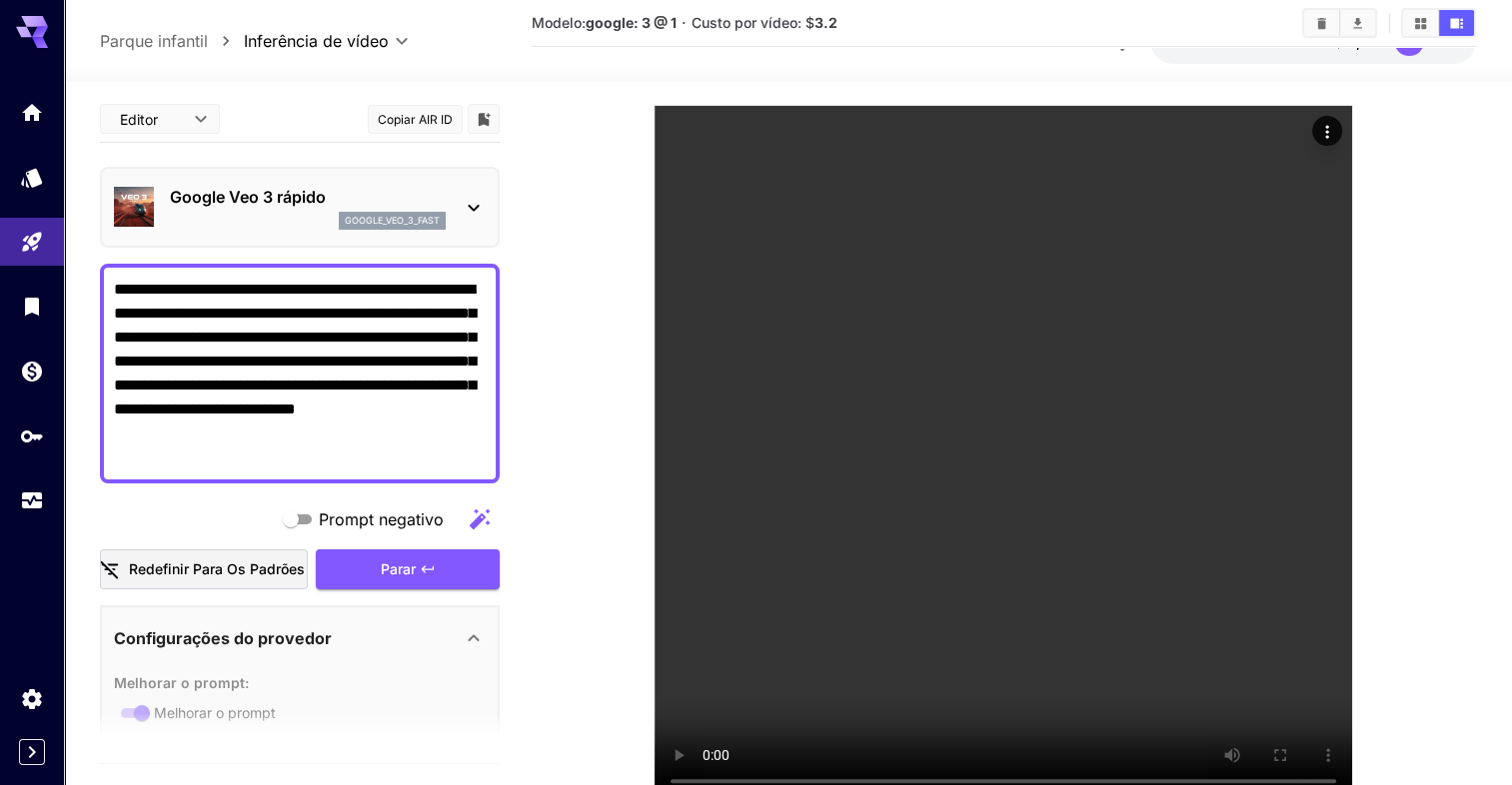 click on "**********" at bounding box center (300, 374) 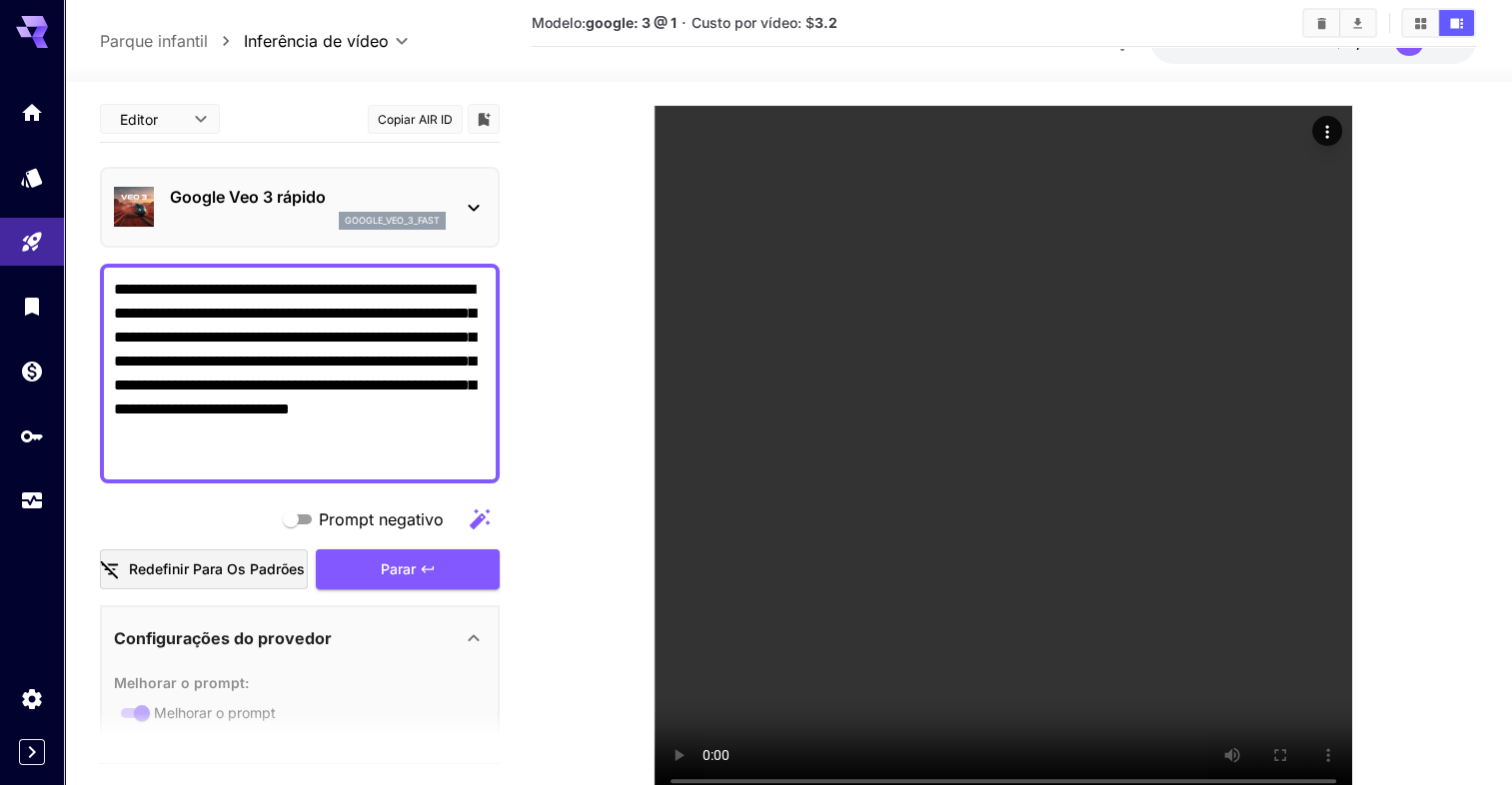 click on "**********" at bounding box center (300, 374) 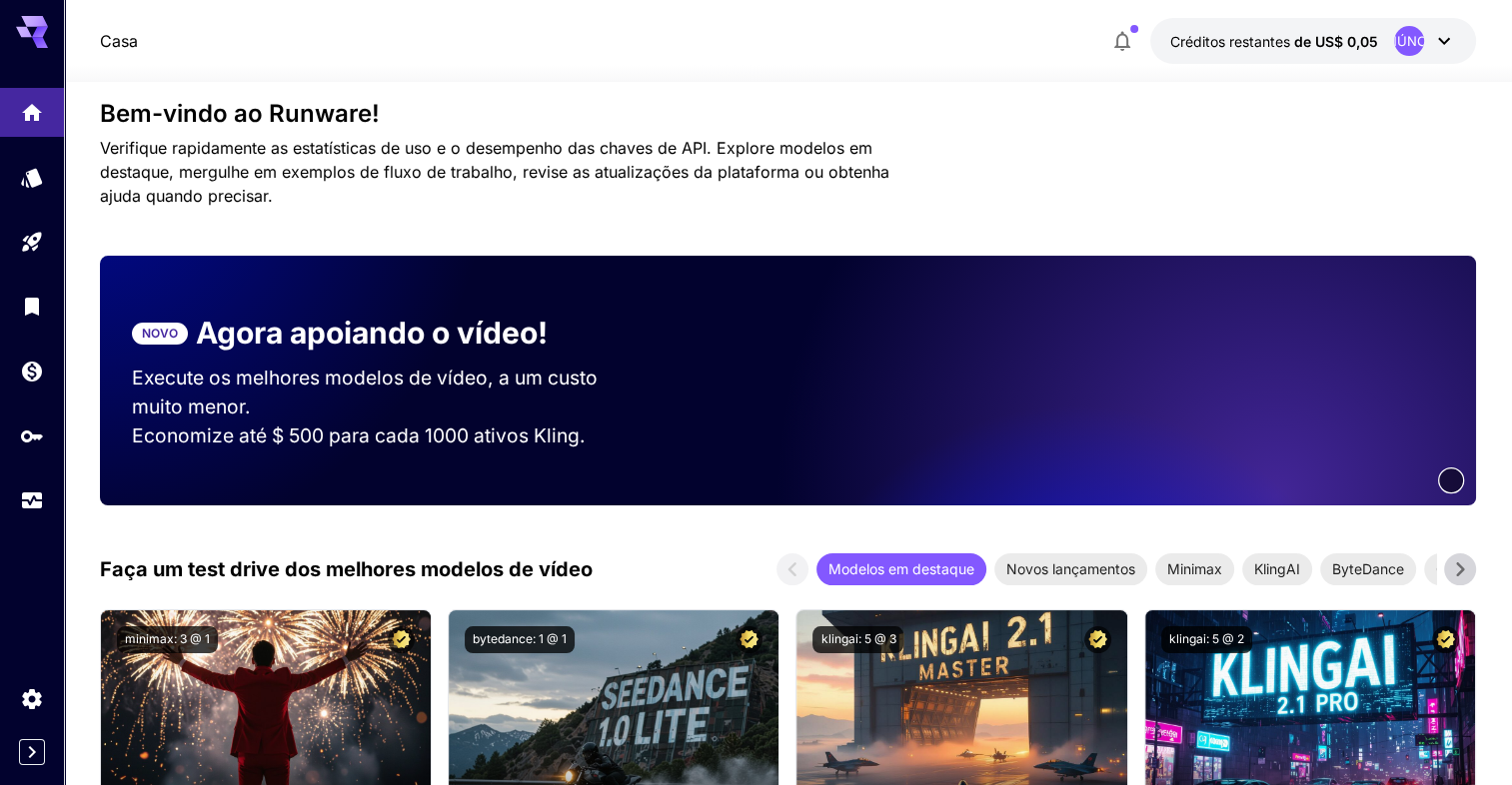 scroll, scrollTop: 1198, scrollLeft: 0, axis: vertical 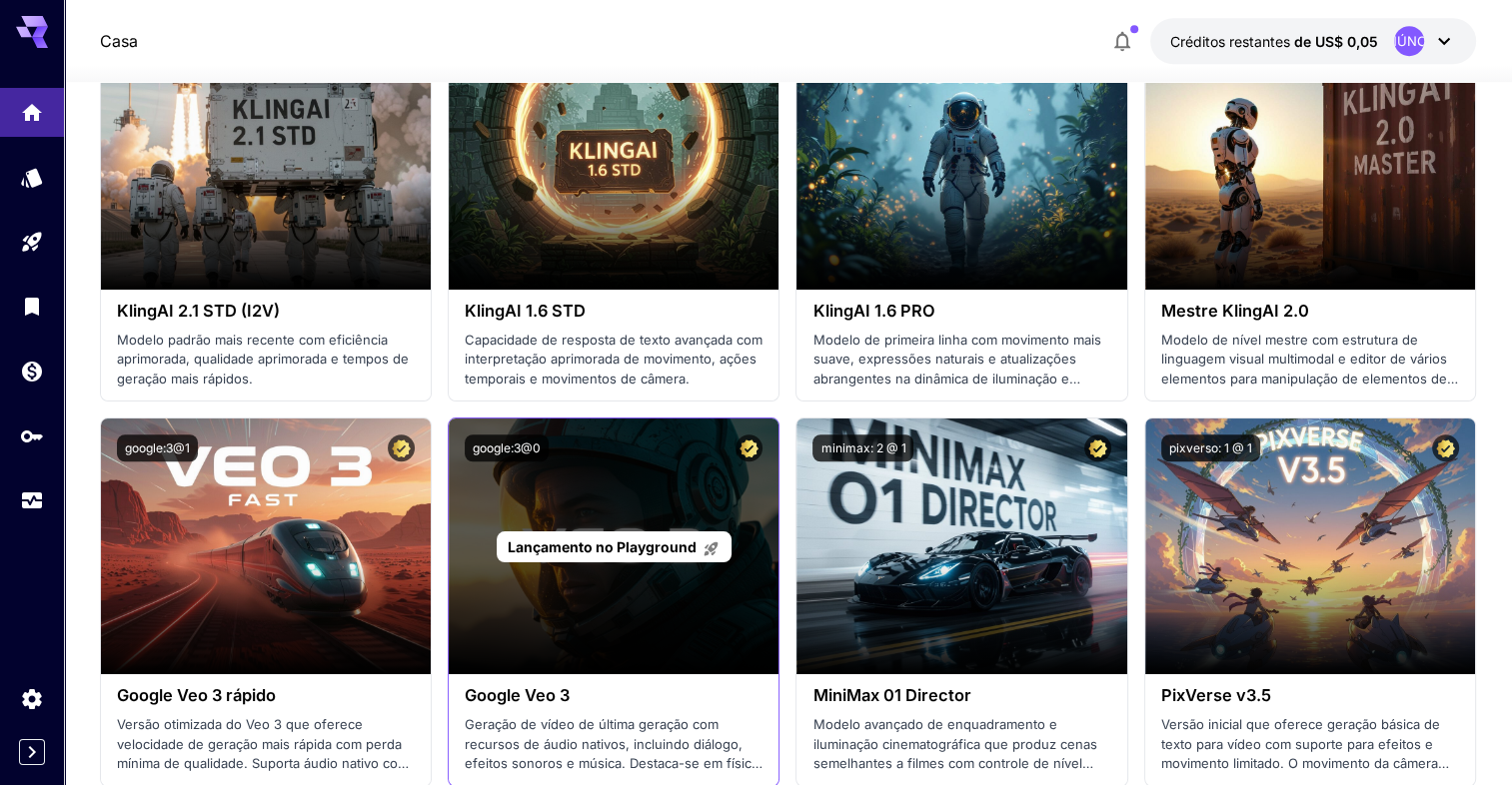 click on "Lançamento no Playground" at bounding box center (614, 546) 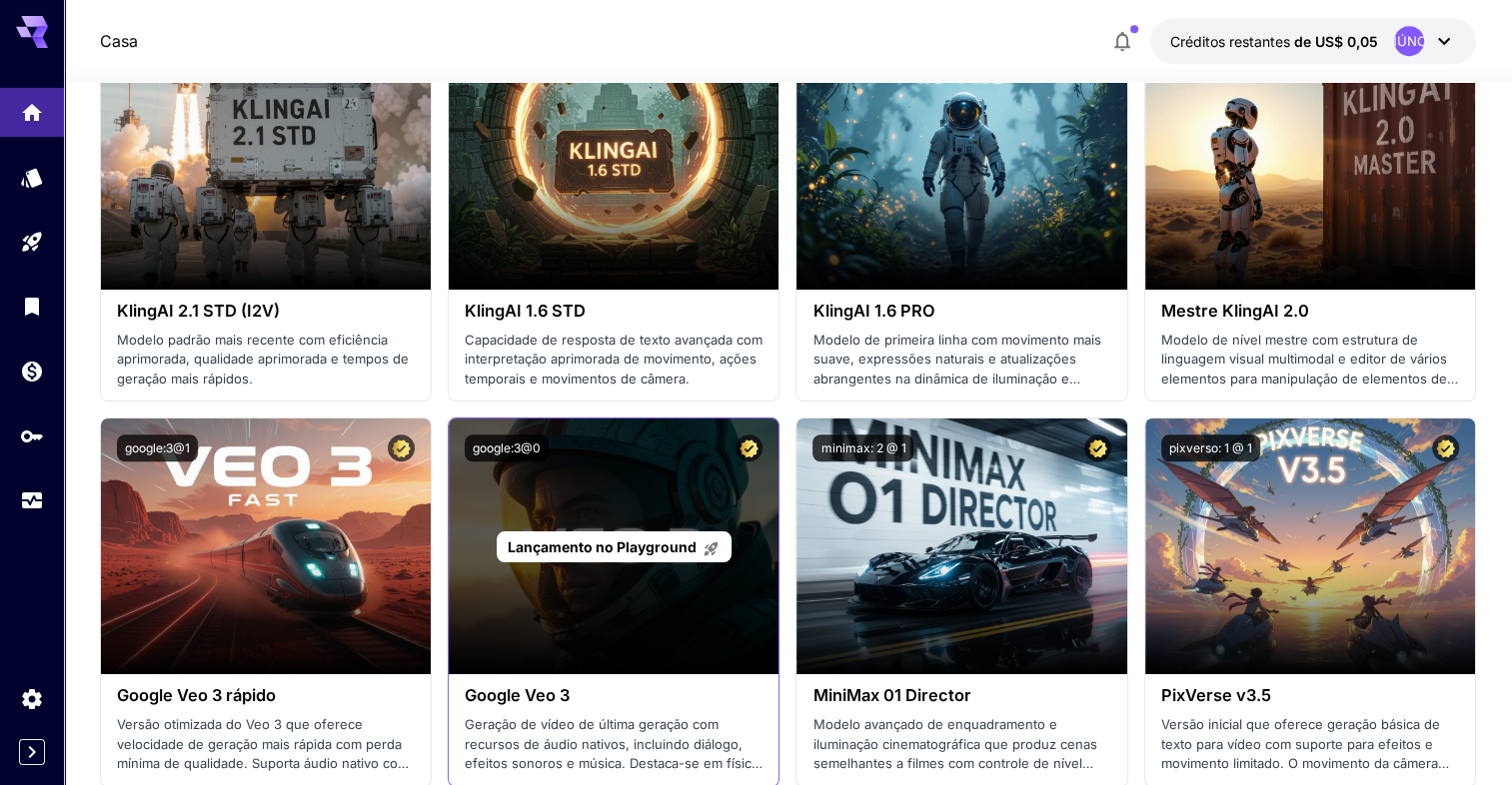 click on "Lançamento no Playground" at bounding box center (602, 546) 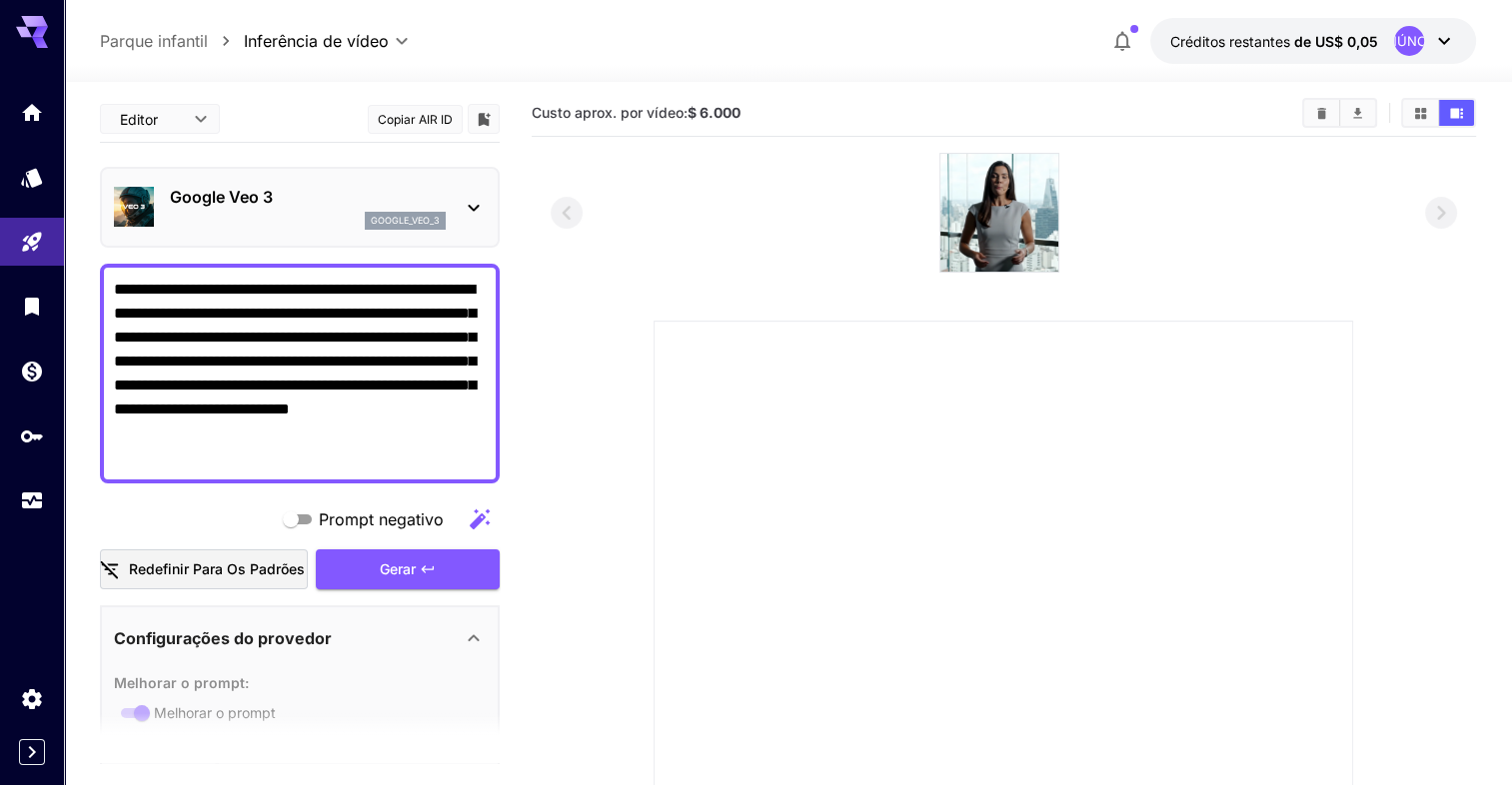 scroll, scrollTop: 3, scrollLeft: 0, axis: vertical 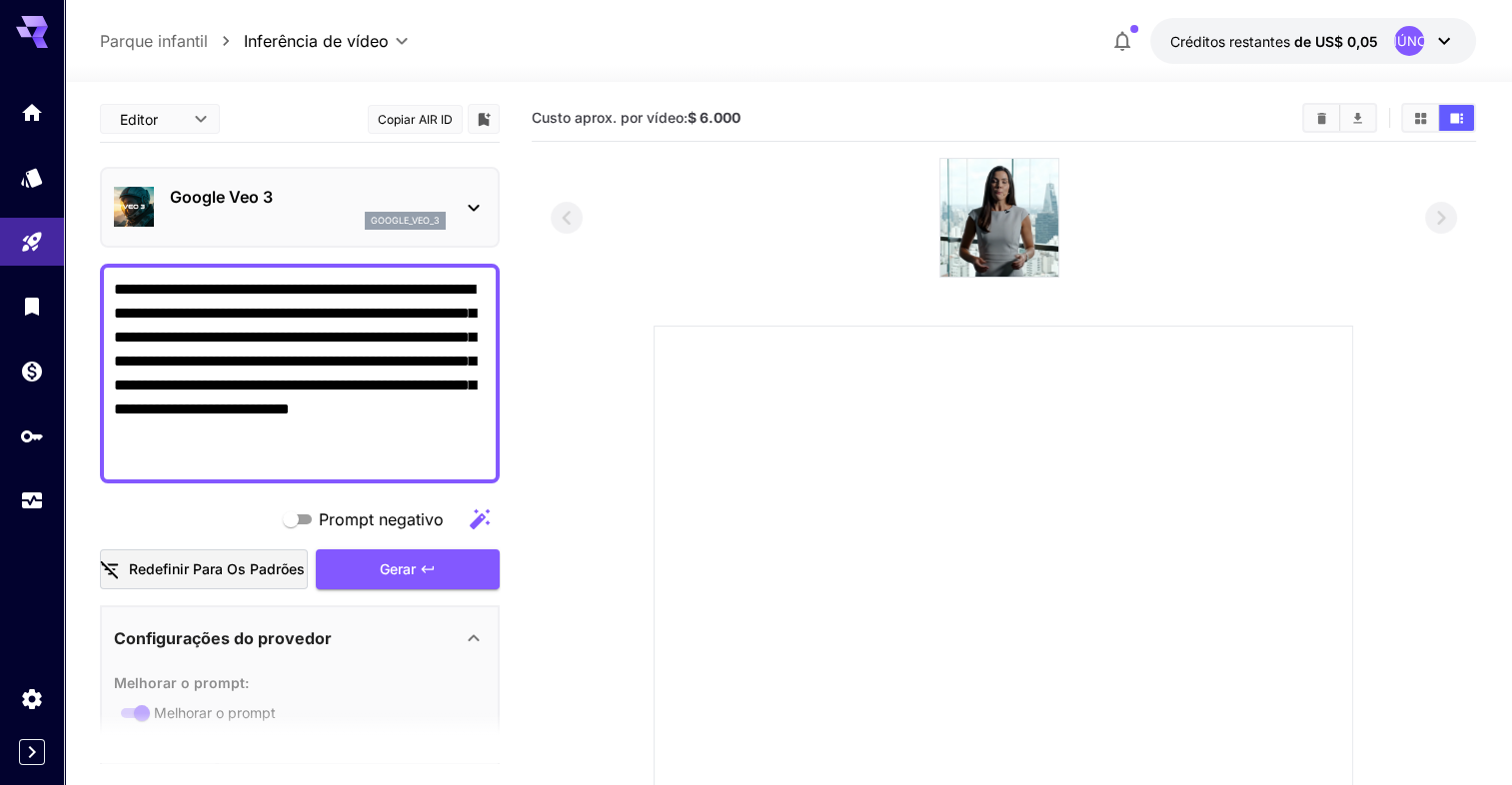 click on "**********" at bounding box center (300, 374) 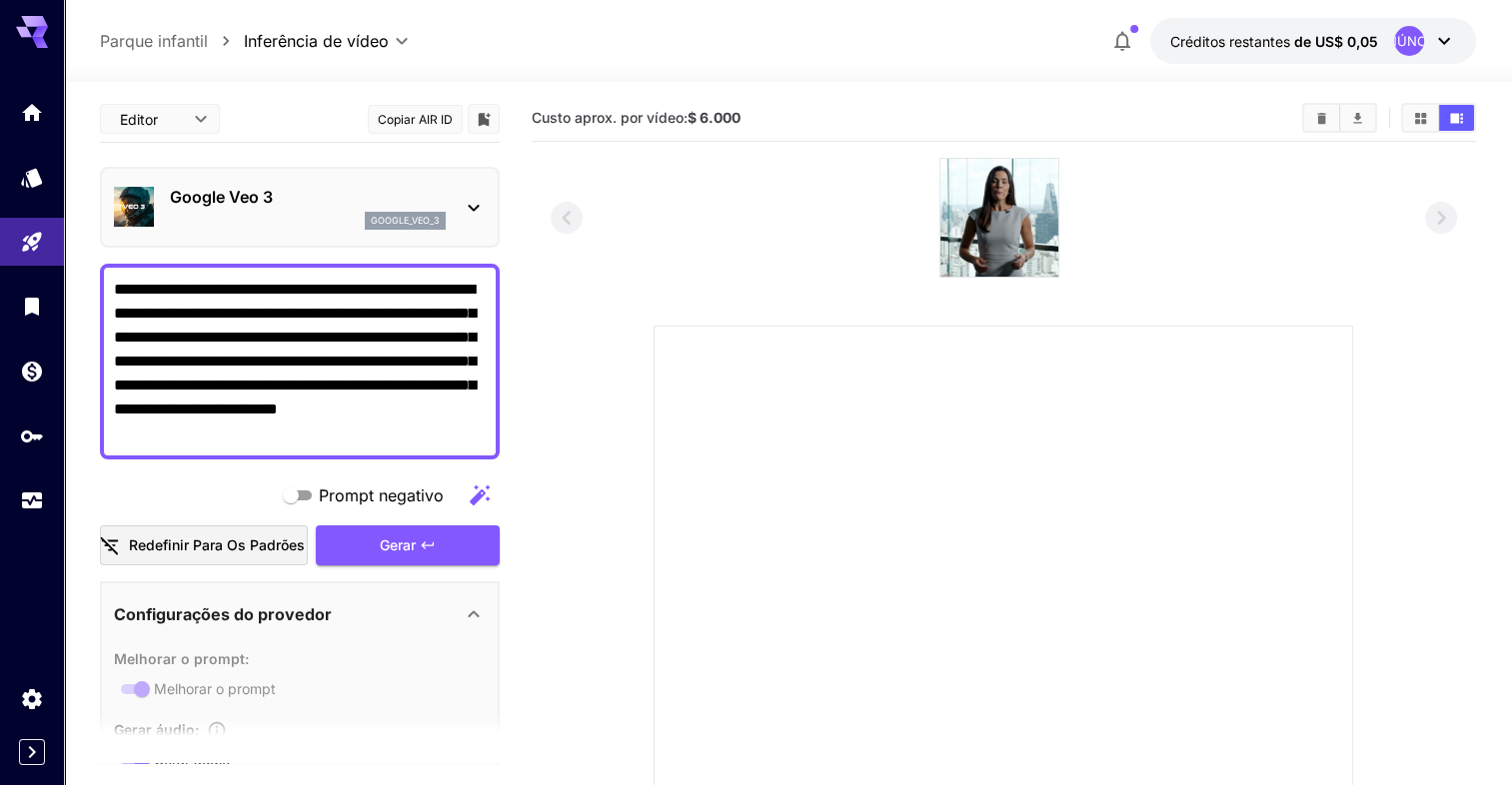 drag, startPoint x: 442, startPoint y: 438, endPoint x: 71, endPoint y: 273, distance: 406.03694 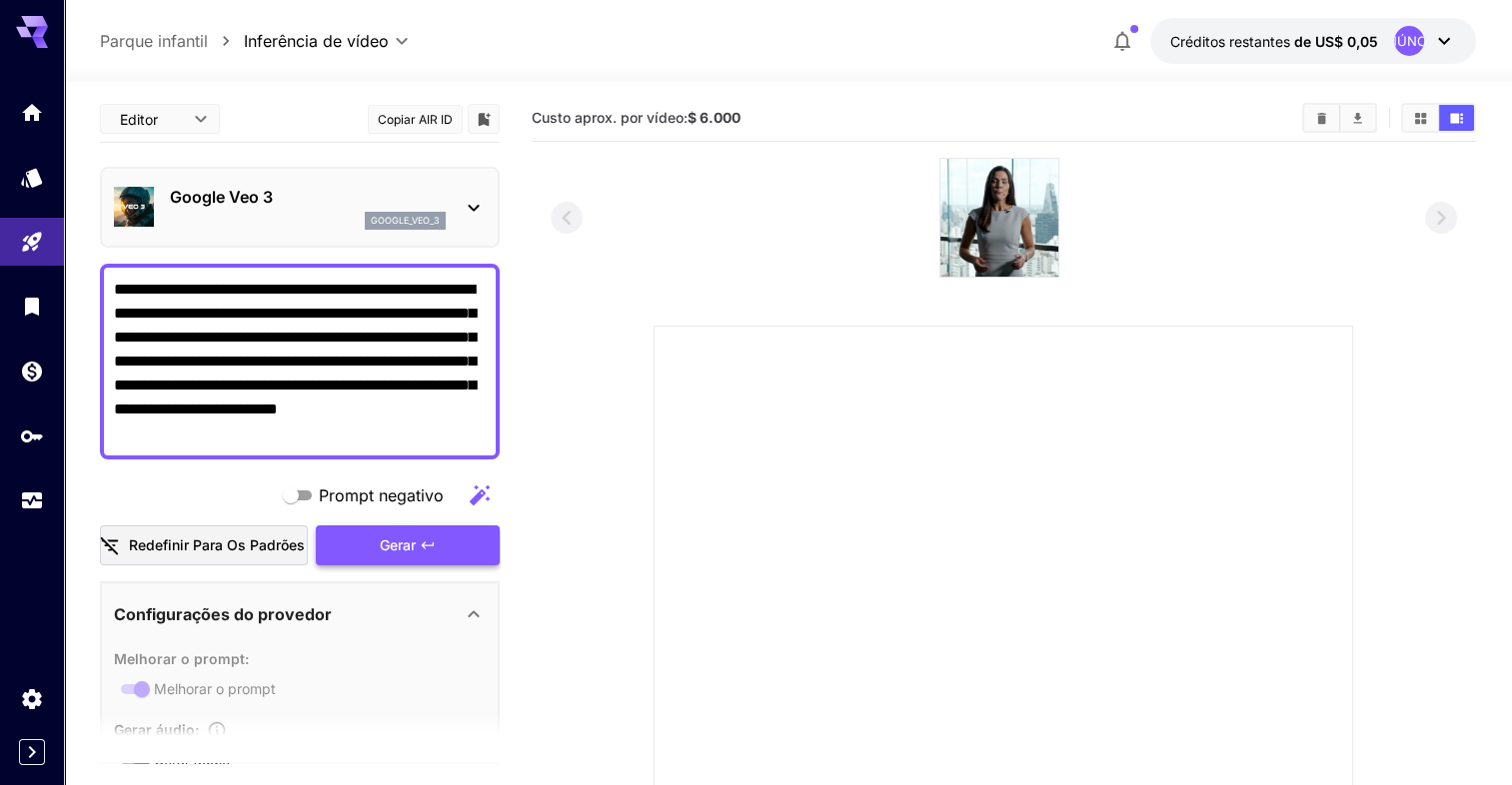 click on "Gerar" at bounding box center (398, 545) 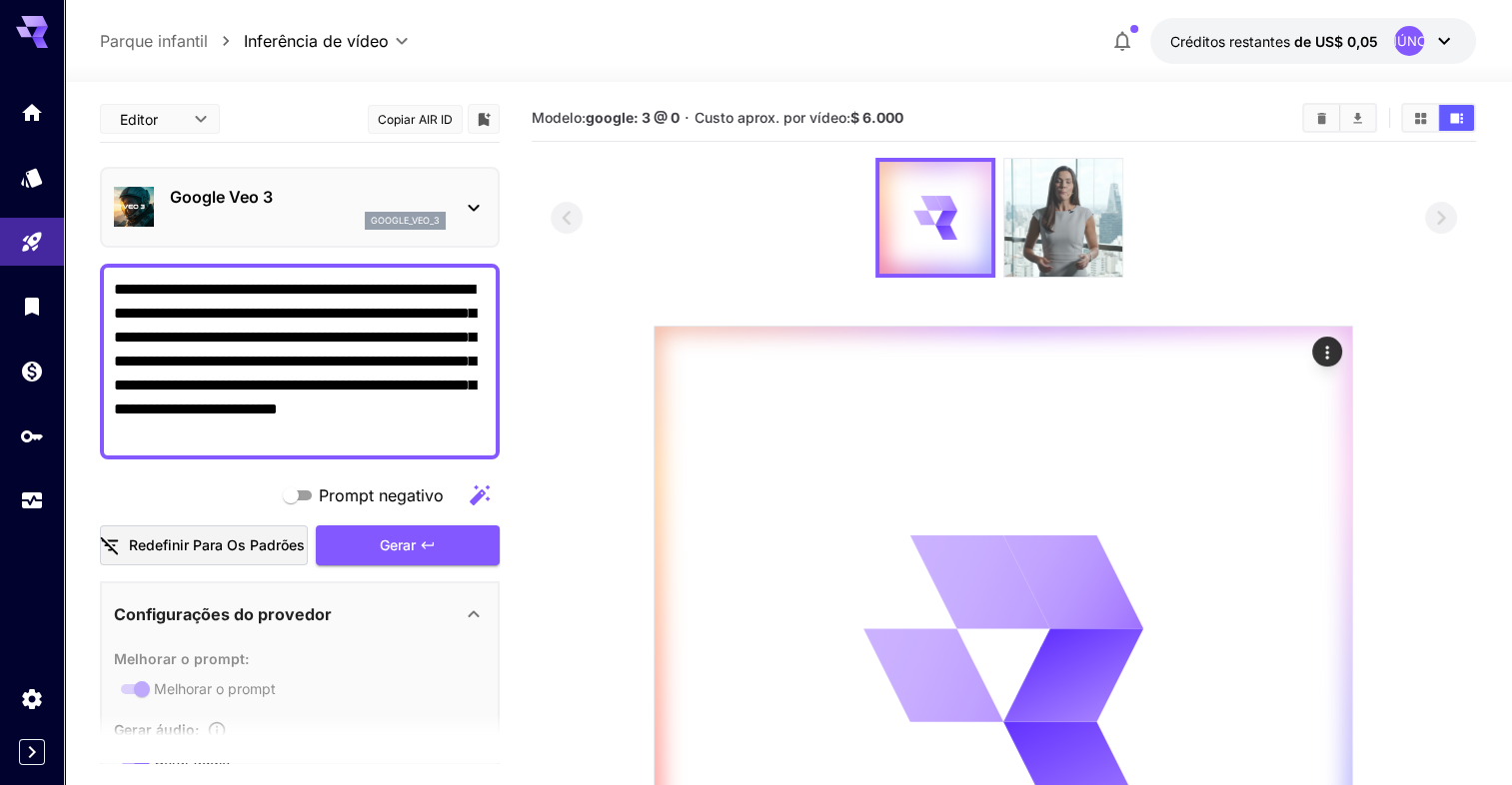click at bounding box center (1063, 218) 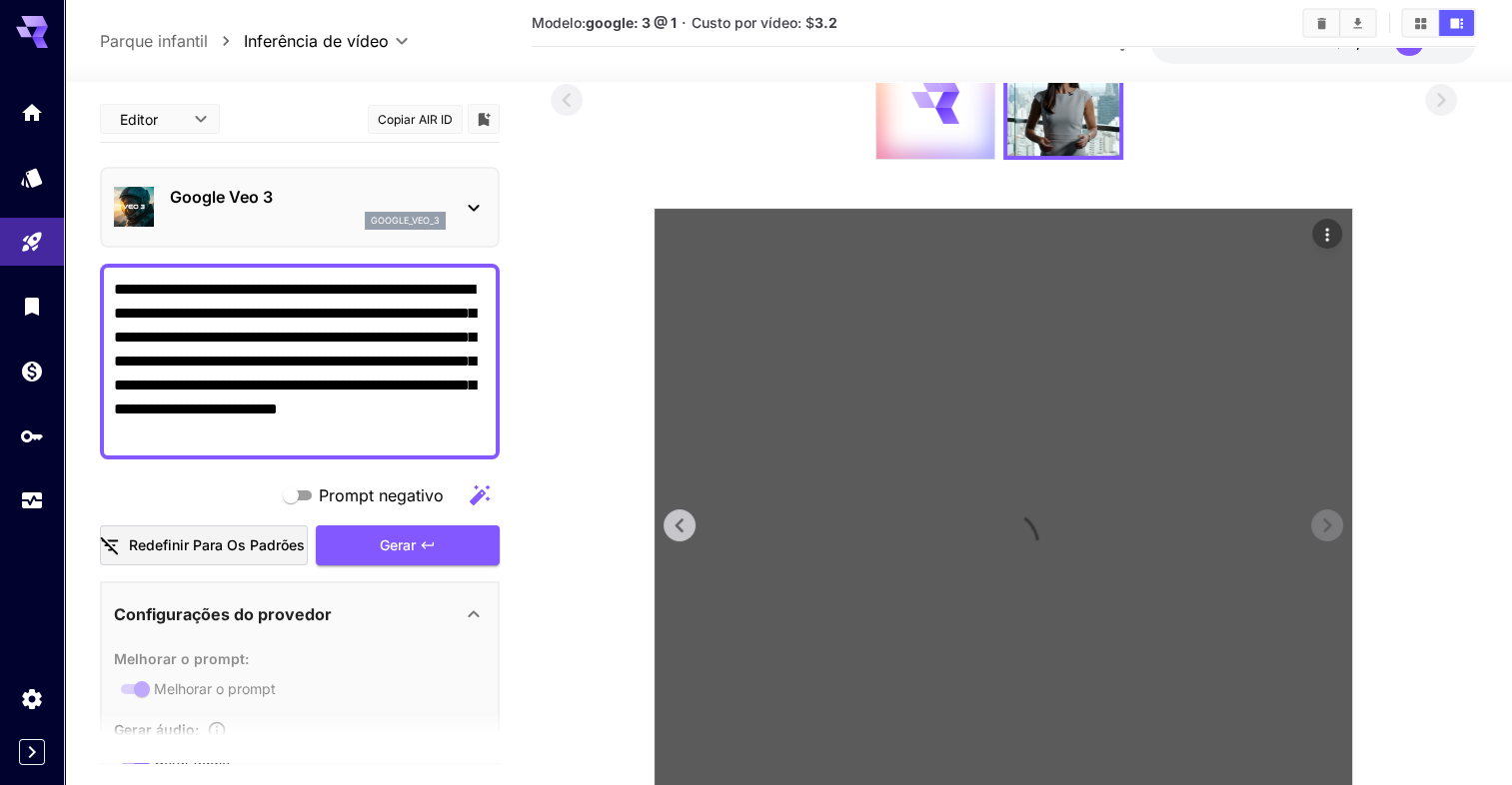 scroll, scrollTop: 303, scrollLeft: 0, axis: vertical 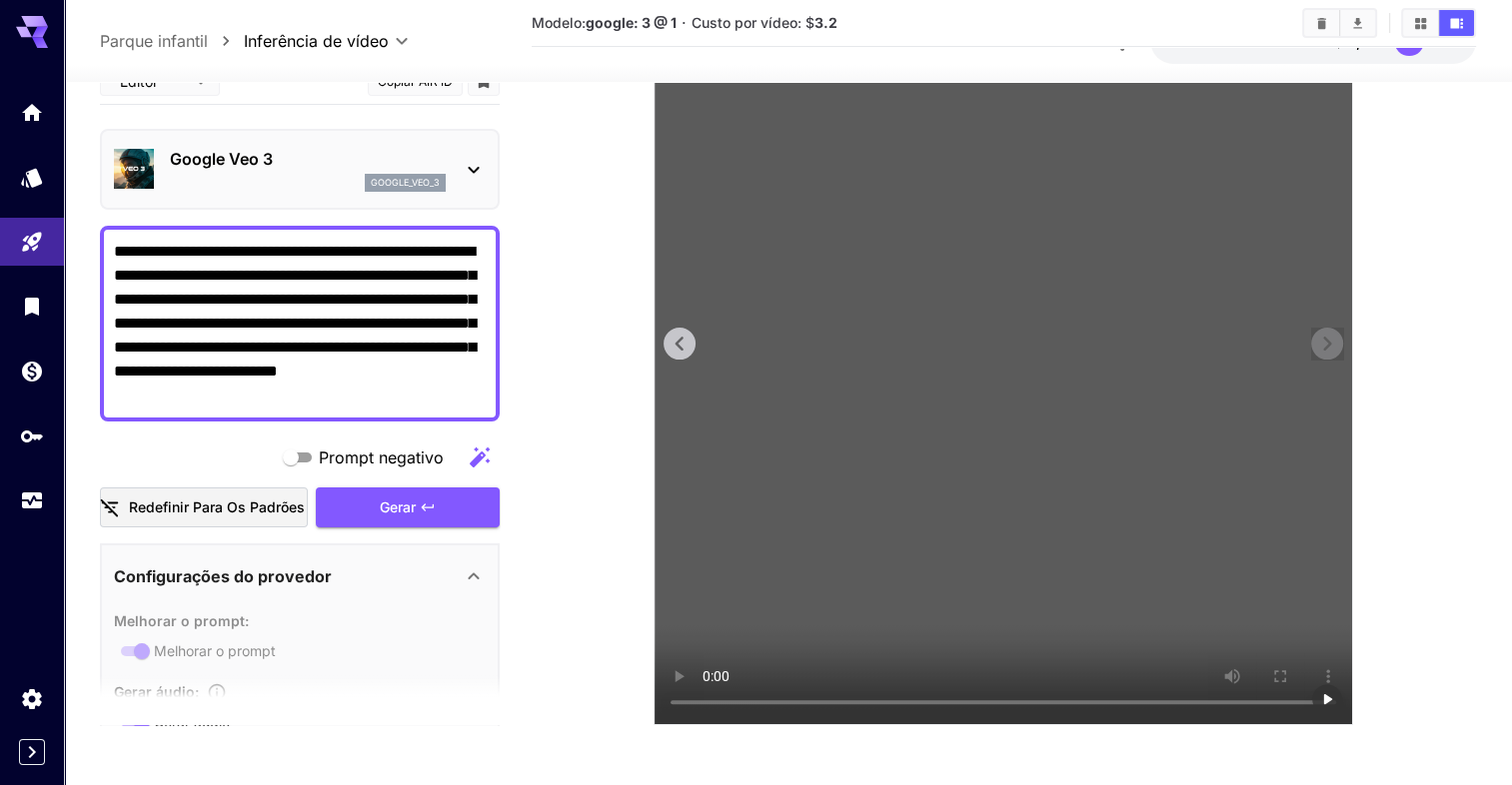 click at bounding box center [1003, 376] 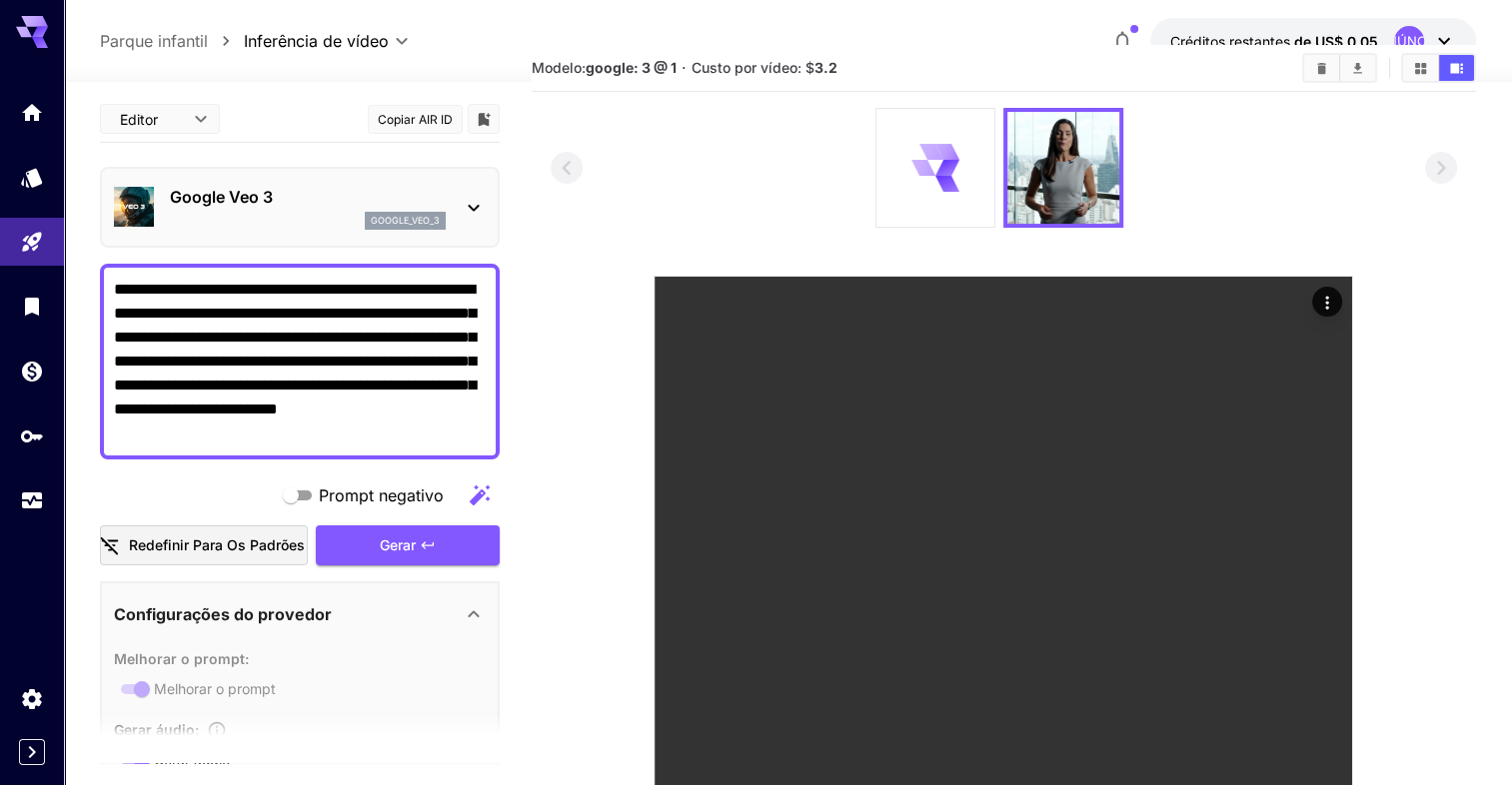 scroll, scrollTop: 0, scrollLeft: 0, axis: both 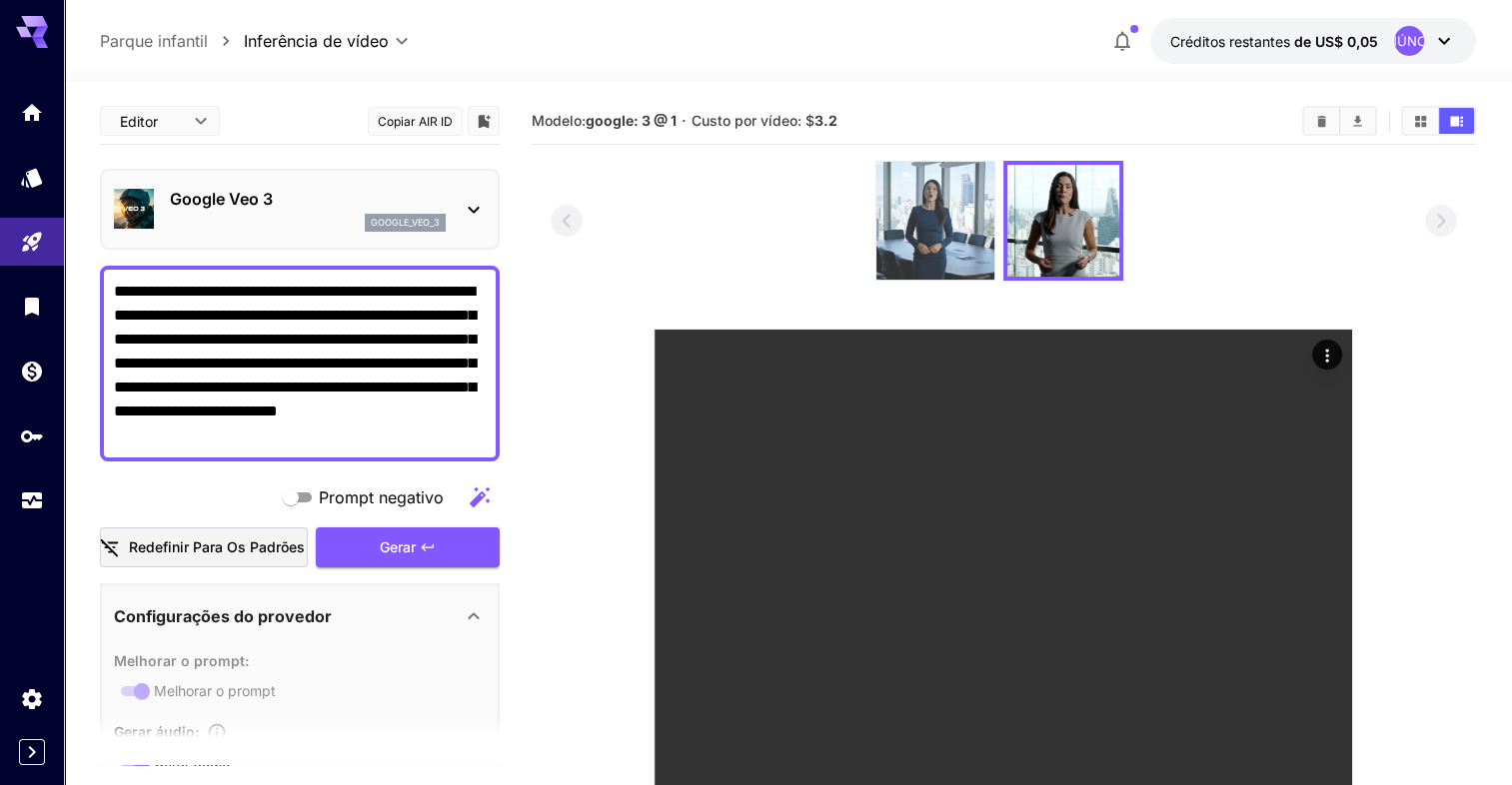 click at bounding box center [935, 221] 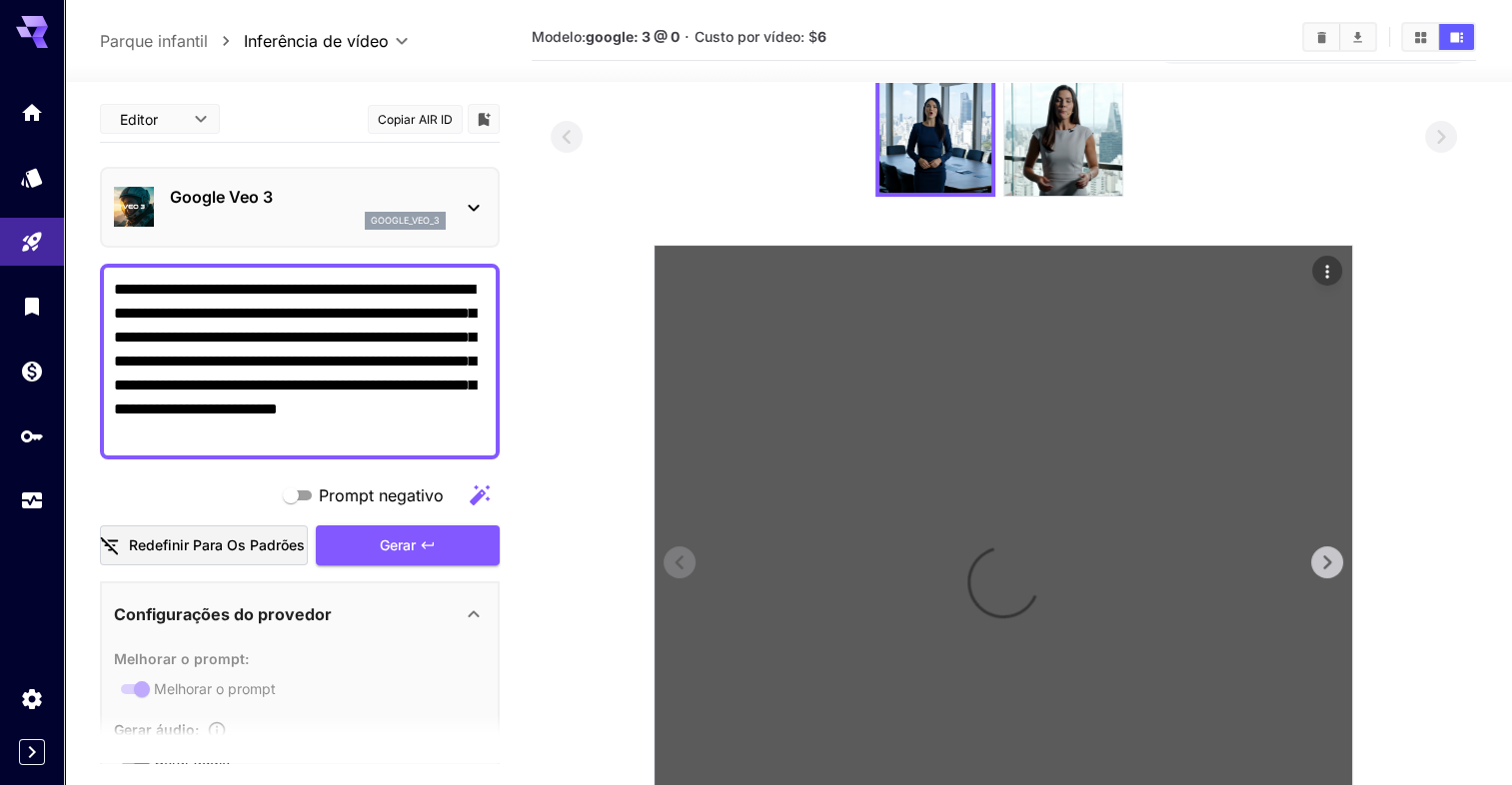 scroll, scrollTop: 200, scrollLeft: 0, axis: vertical 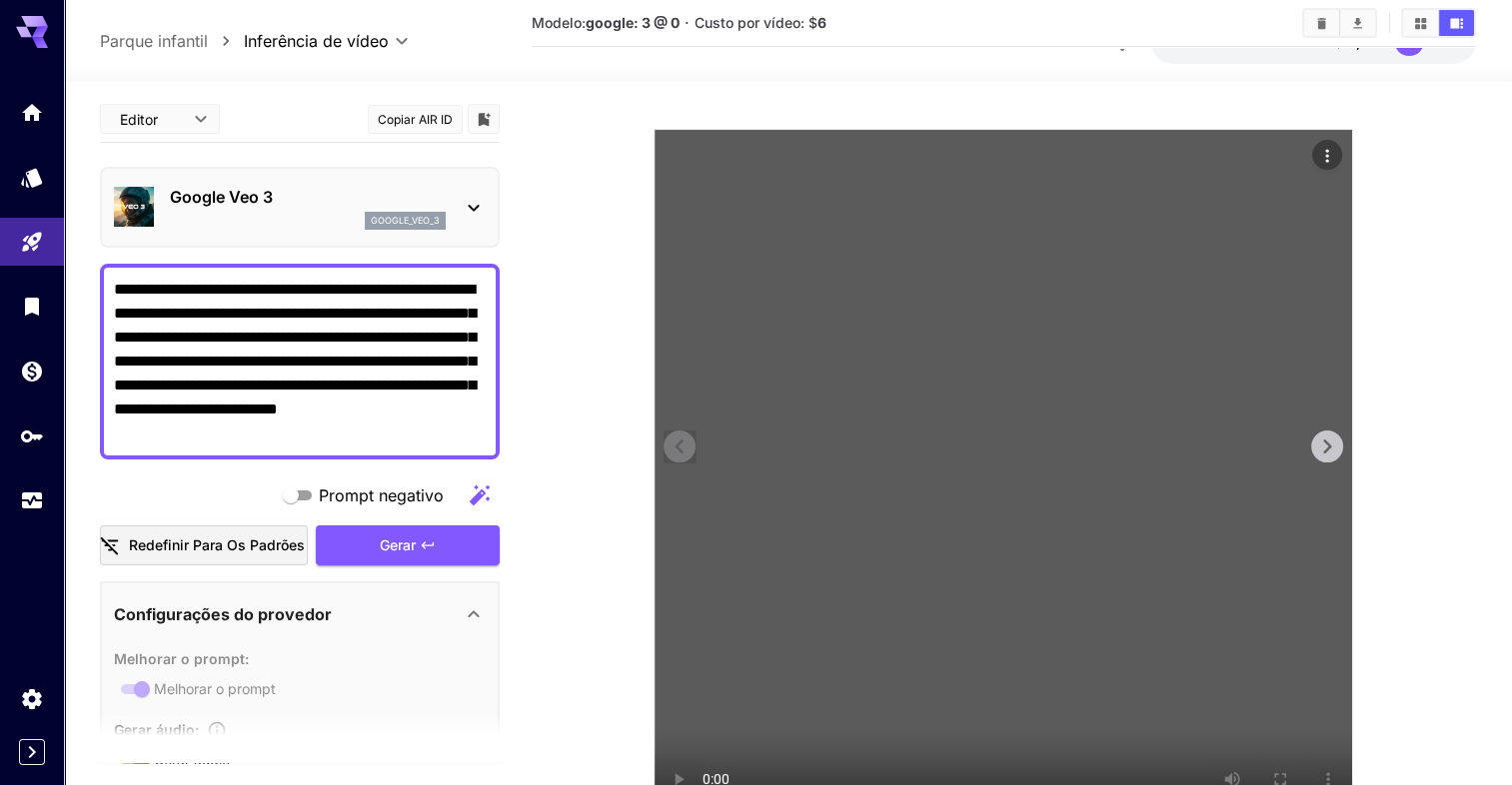click at bounding box center [1003, 478] 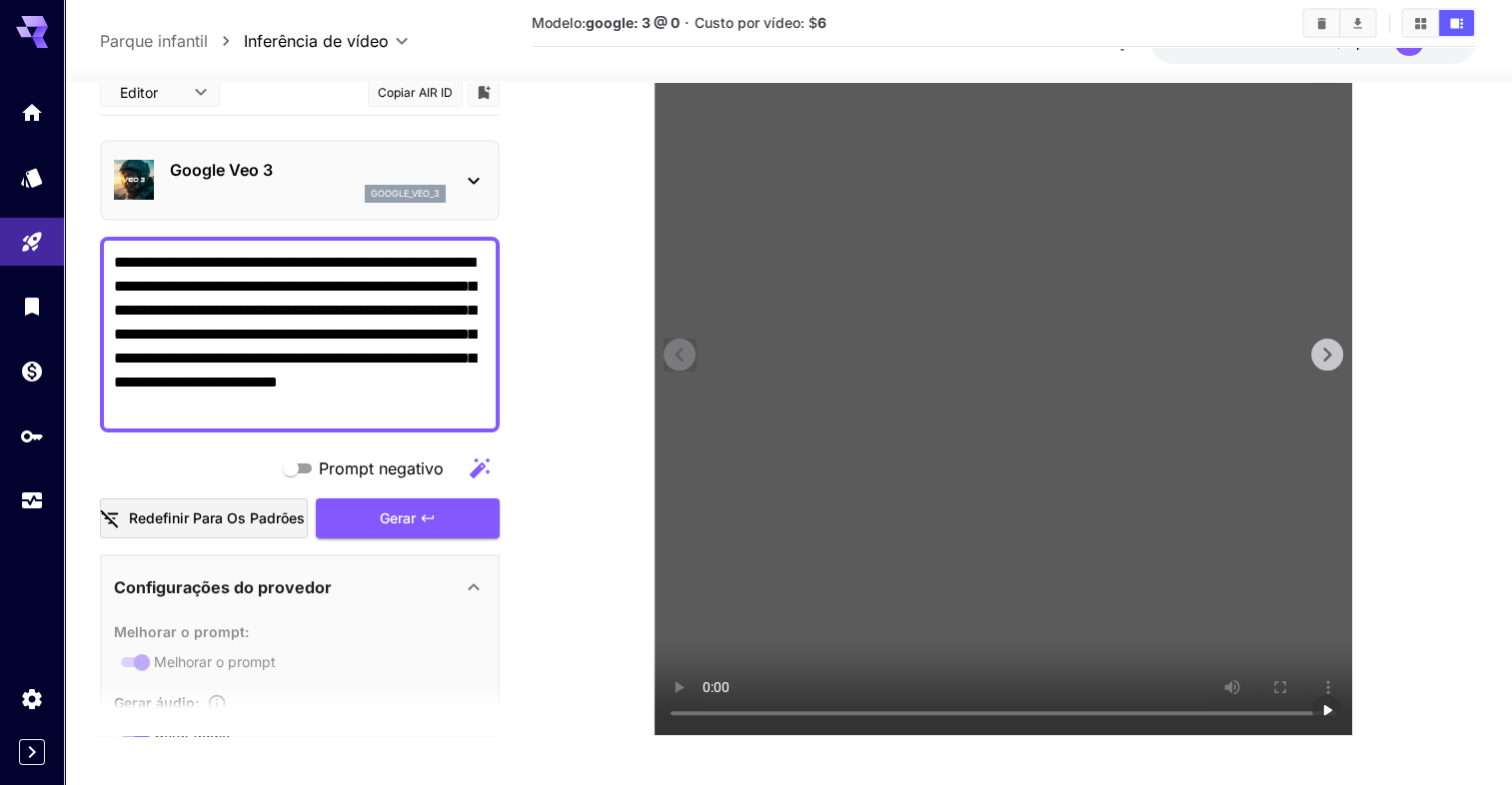 scroll, scrollTop: 303, scrollLeft: 0, axis: vertical 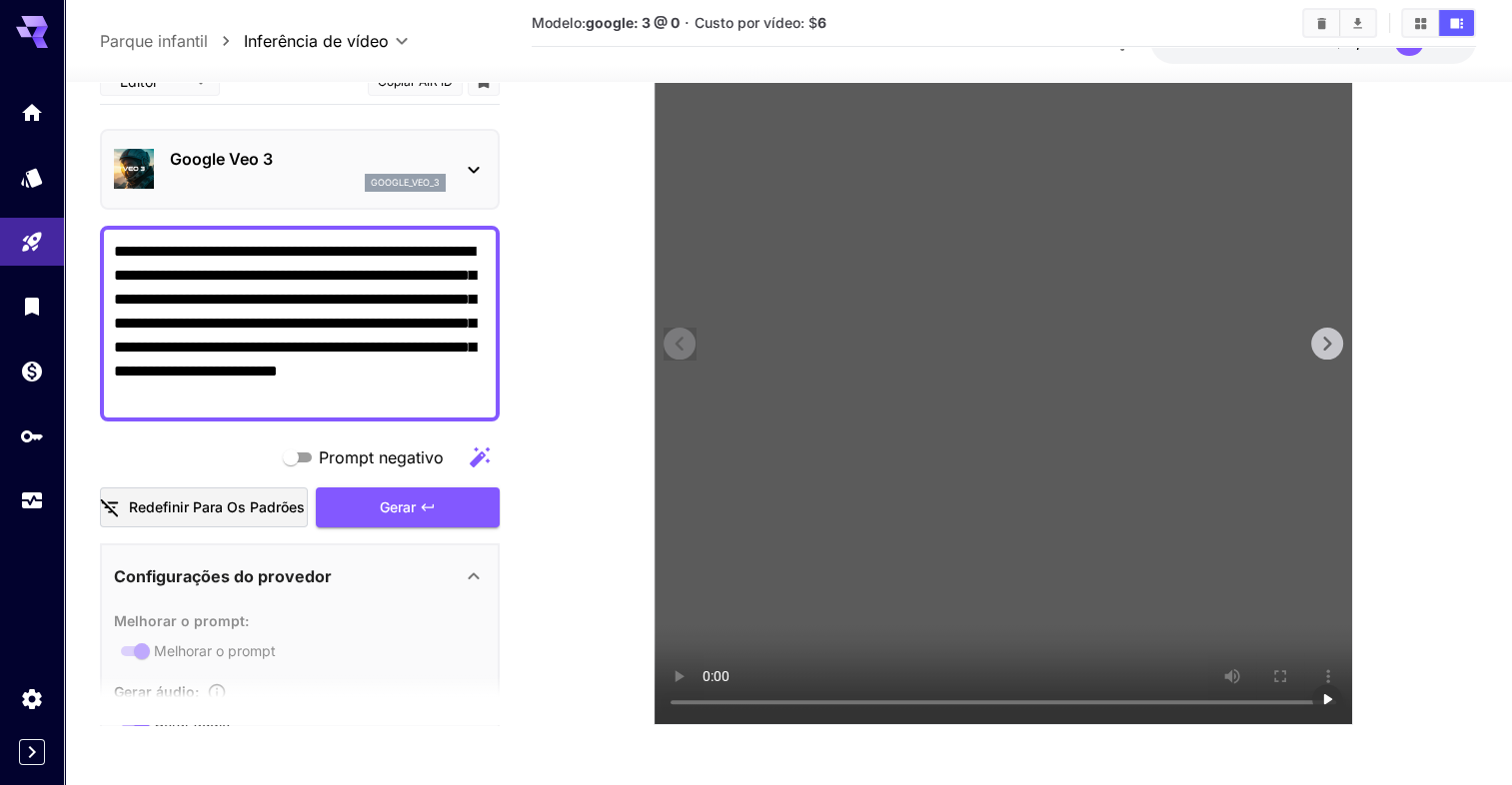 click at bounding box center [1003, 376] 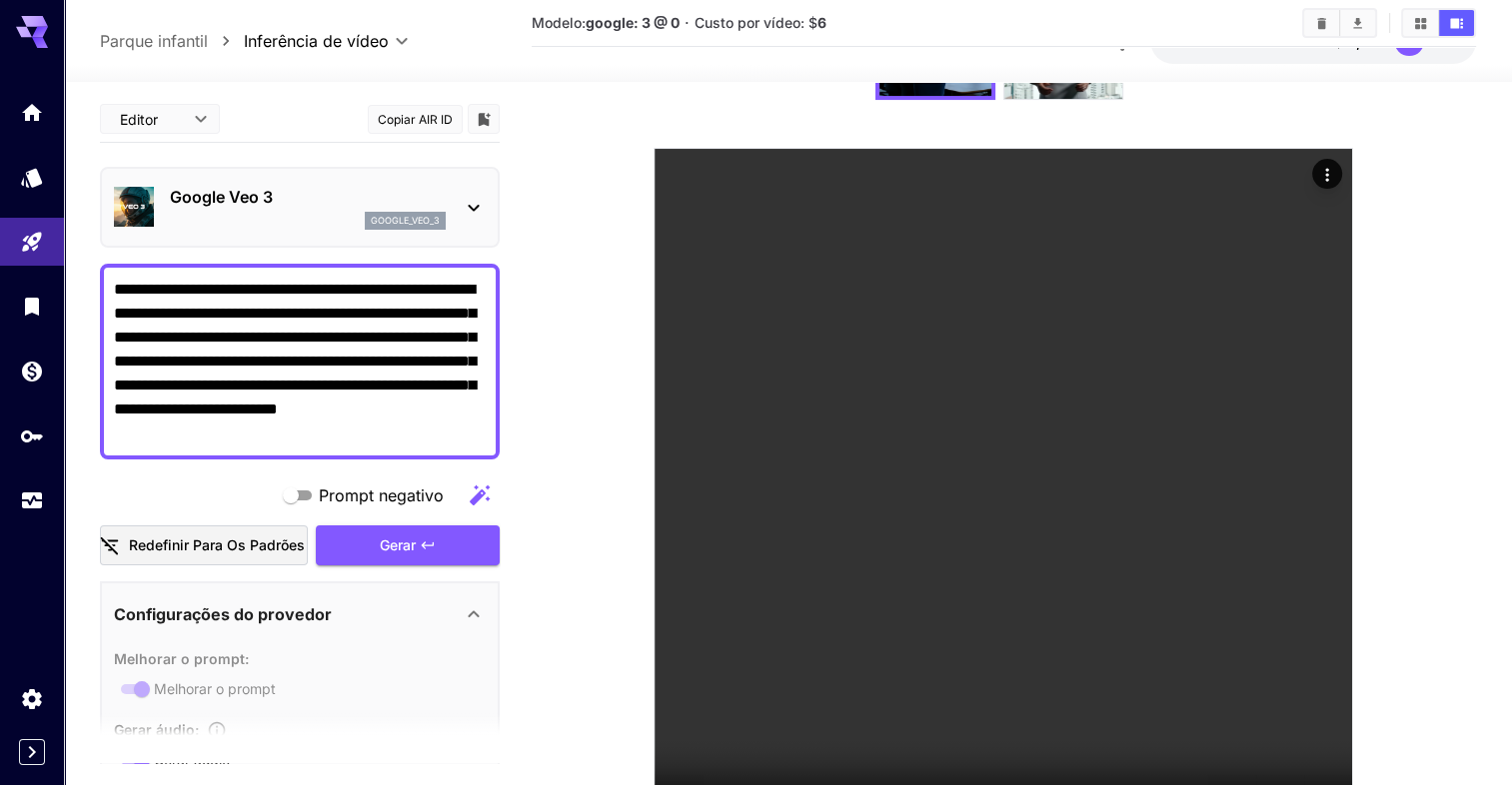 drag, startPoint x: 457, startPoint y: 437, endPoint x: 11, endPoint y: 272, distance: 475.54285 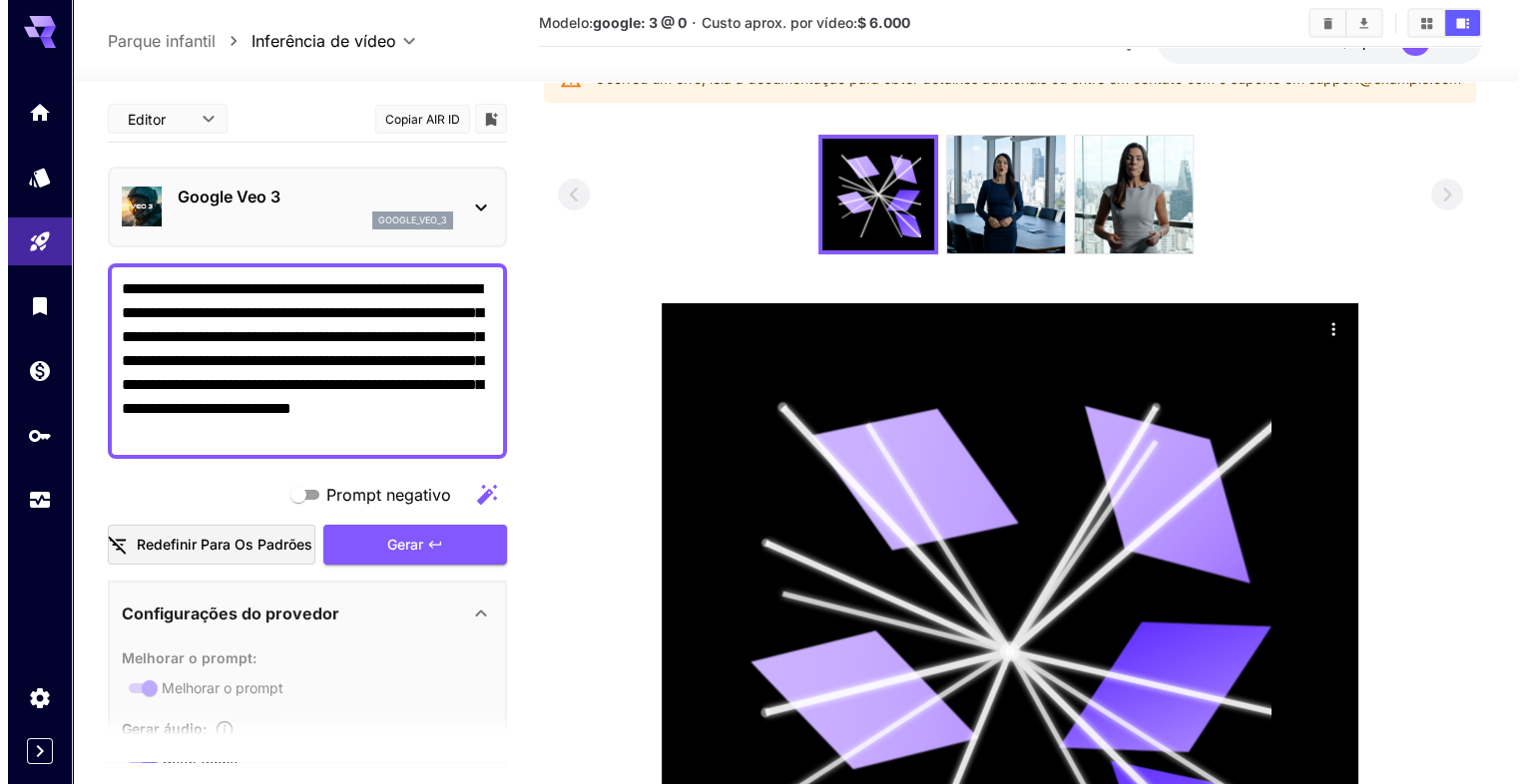 scroll, scrollTop: 0, scrollLeft: 0, axis: both 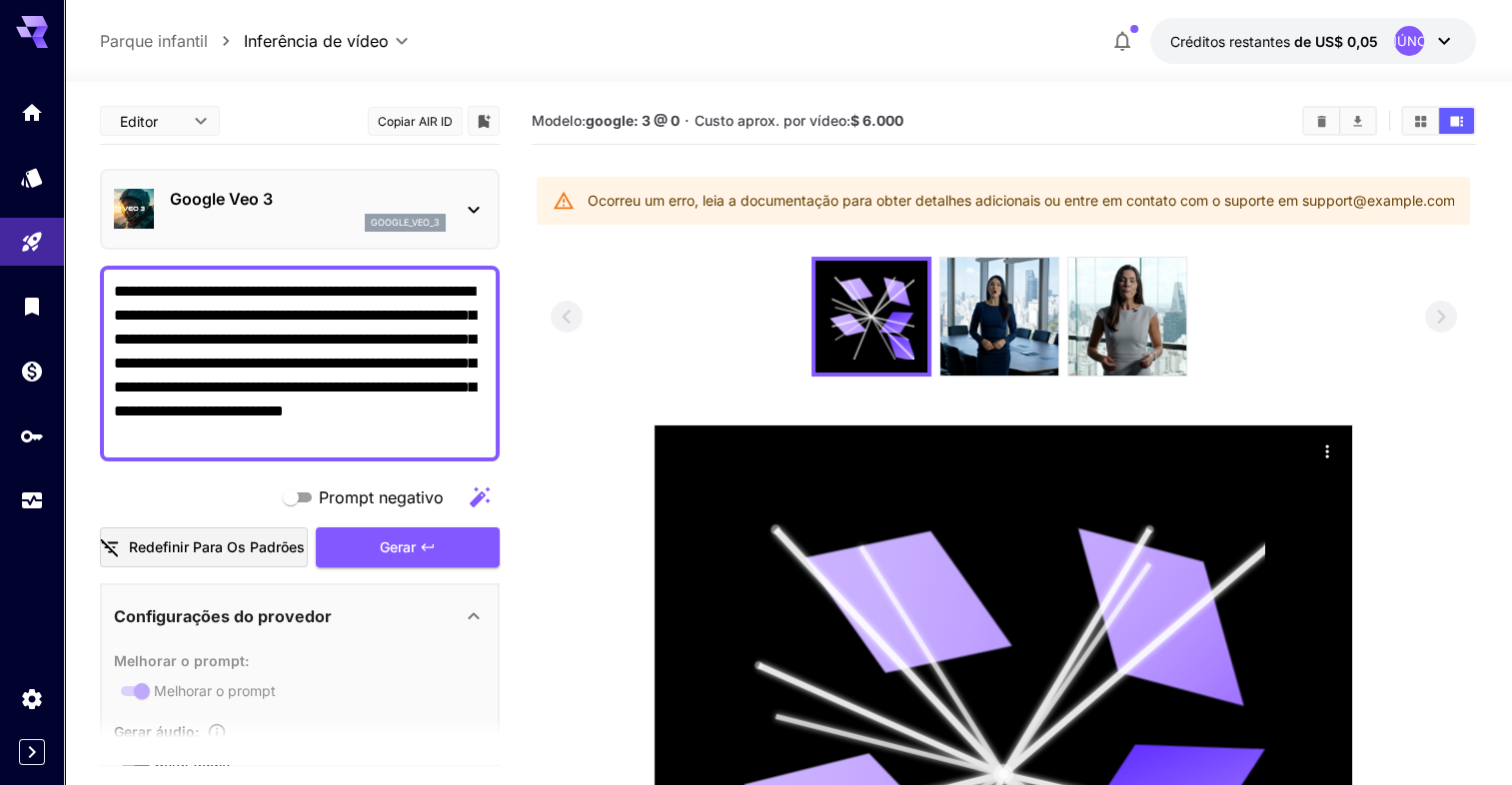 type on "**********" 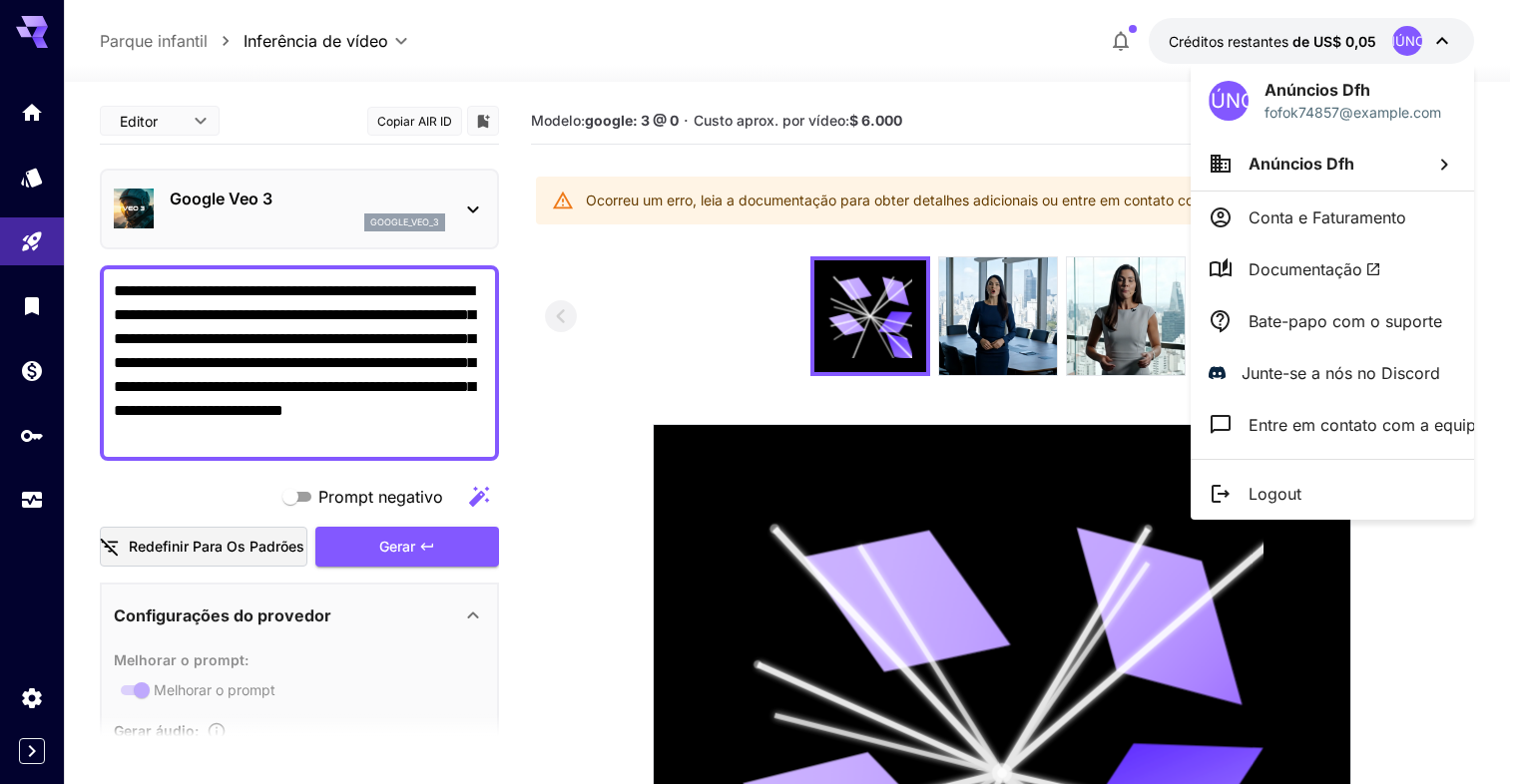 click on "Logout" at bounding box center (1274, 494) 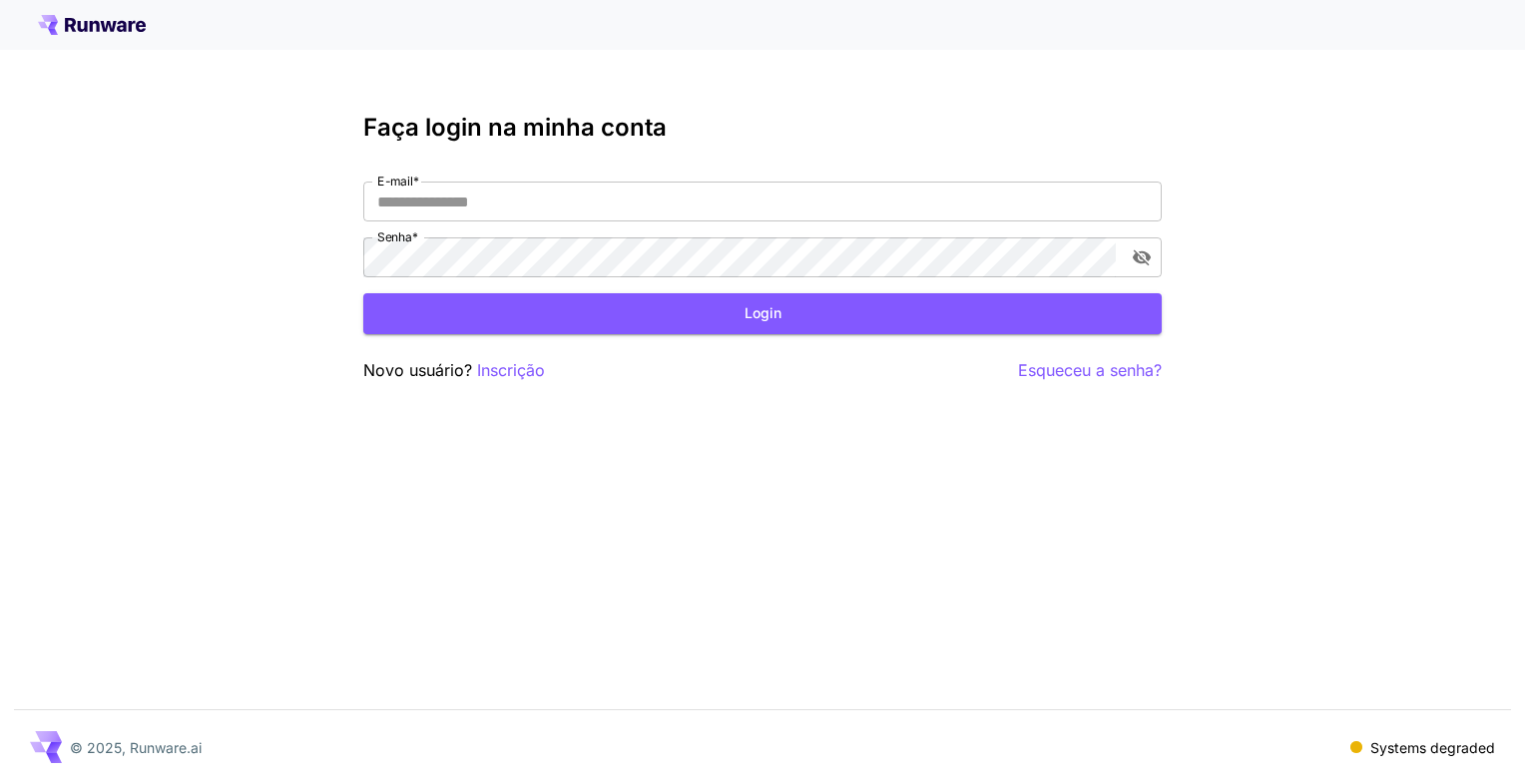 scroll, scrollTop: 0, scrollLeft: 0, axis: both 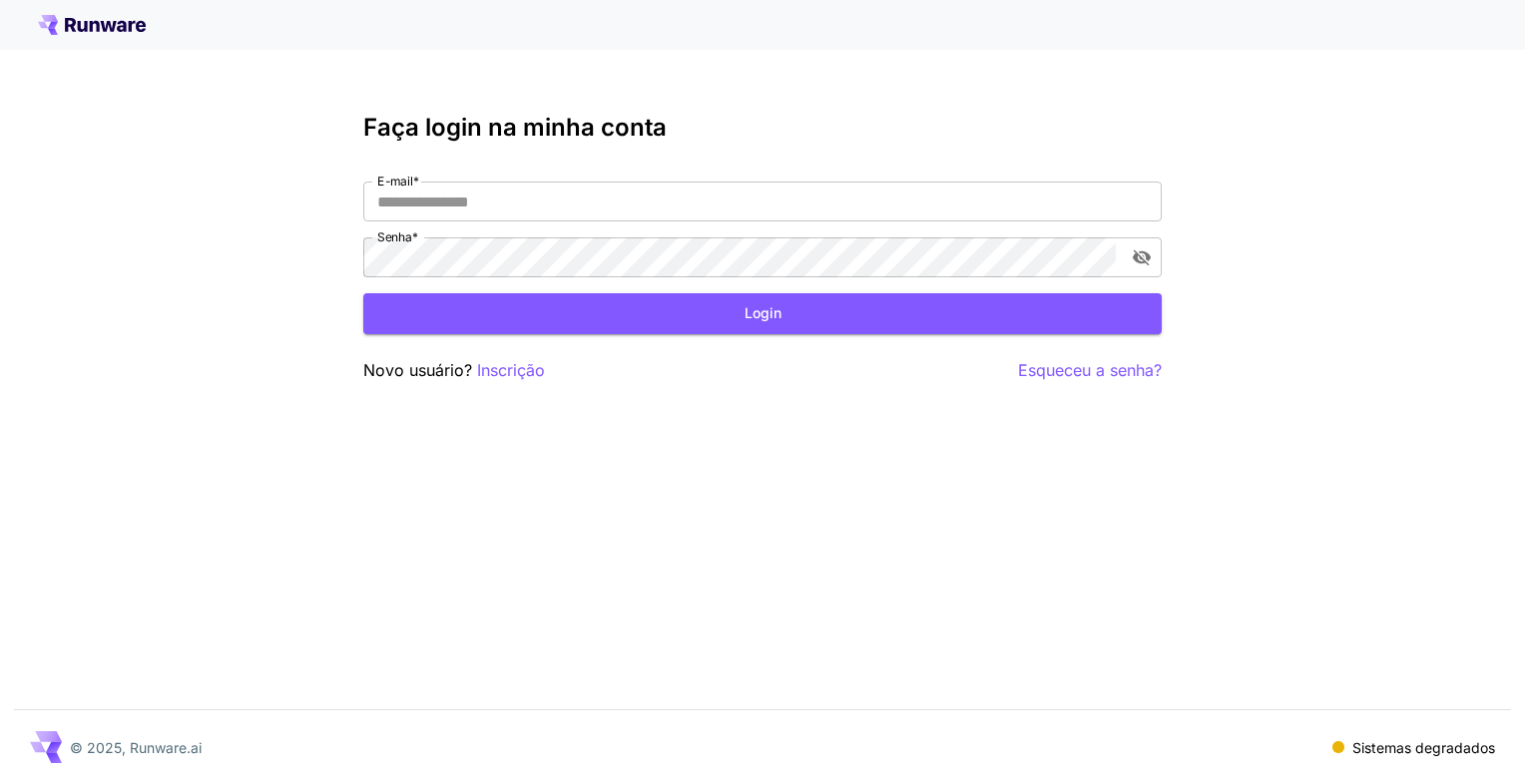 type on "**********" 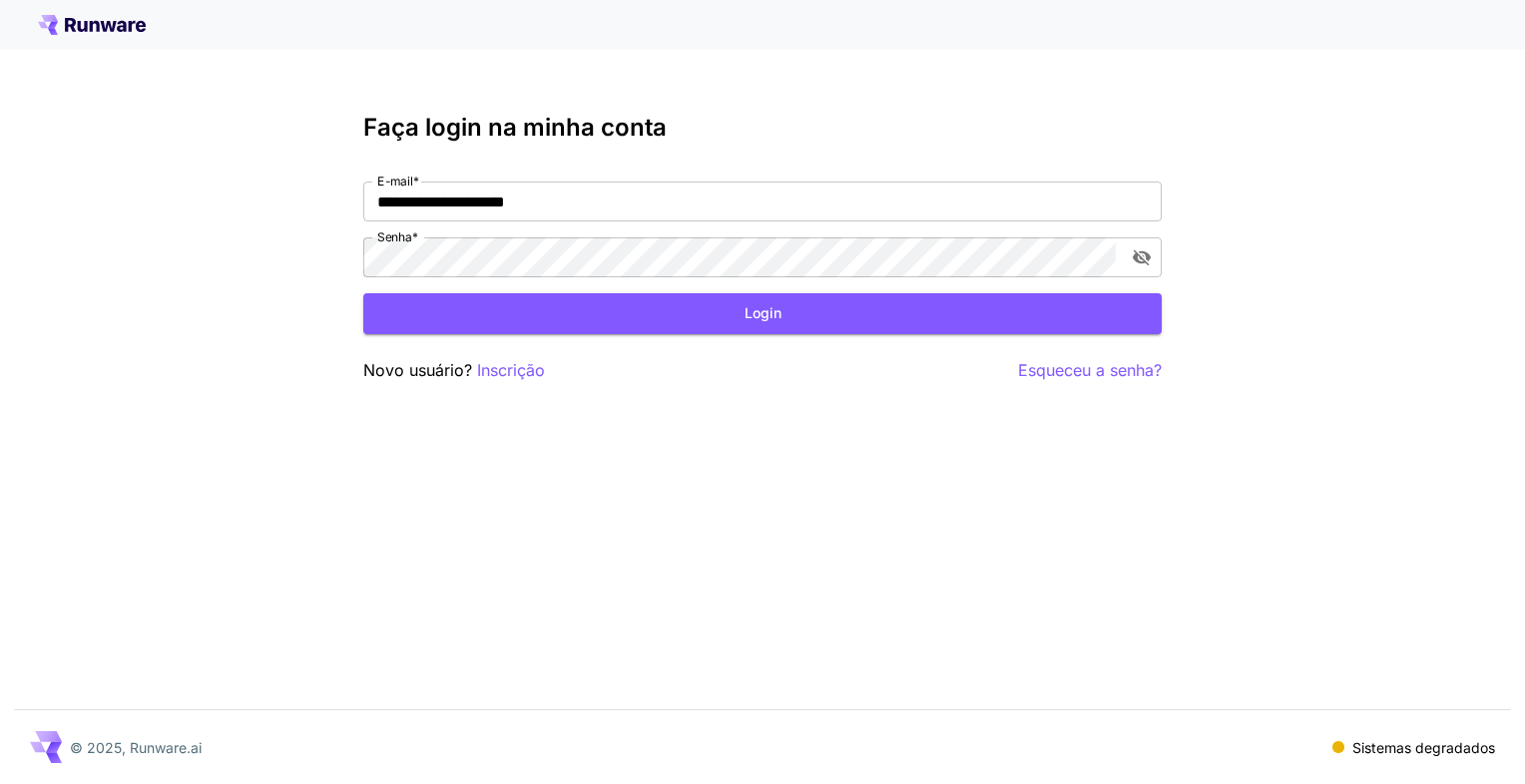 click on "**********" at bounding box center (762, 392) 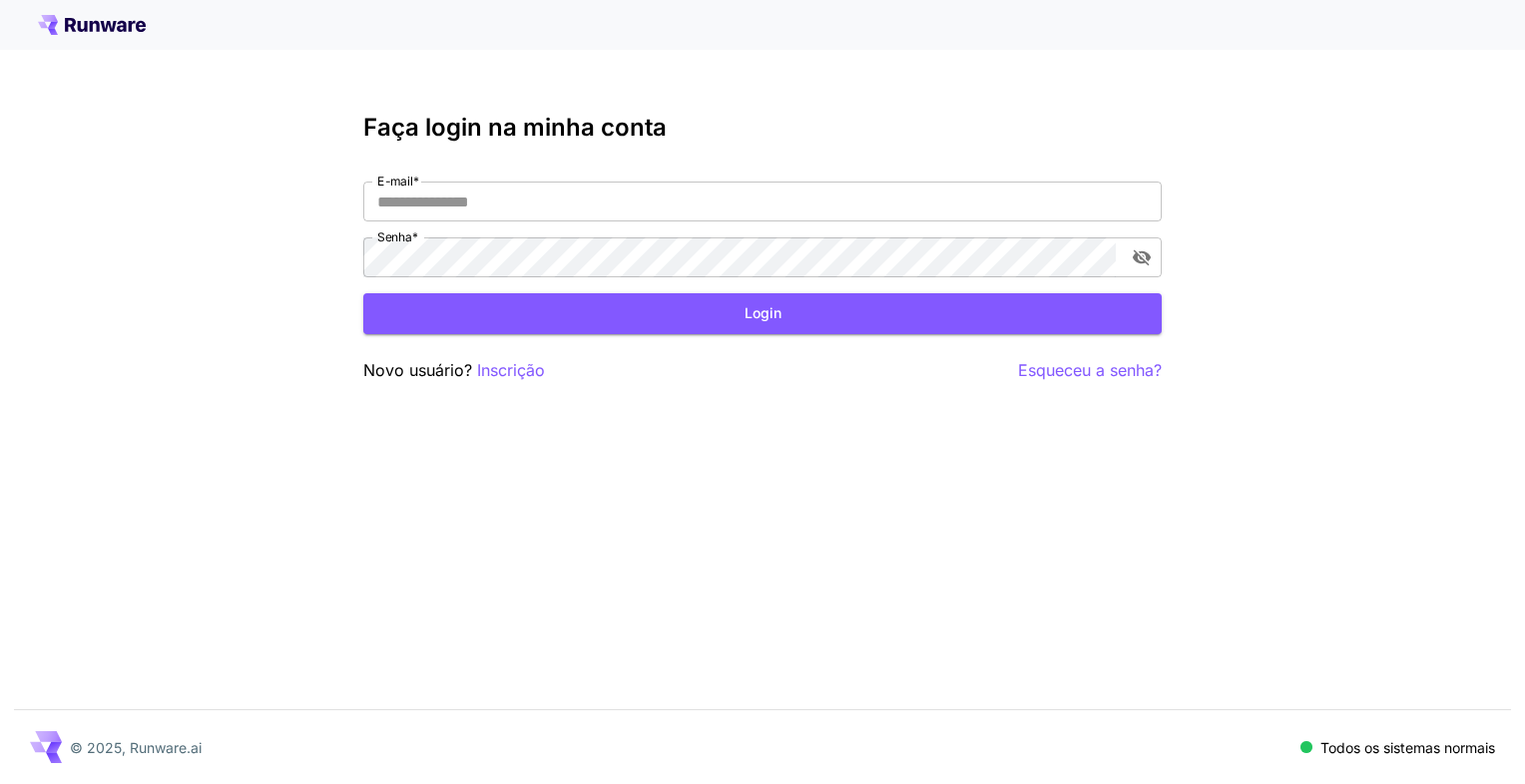 scroll, scrollTop: 0, scrollLeft: 0, axis: both 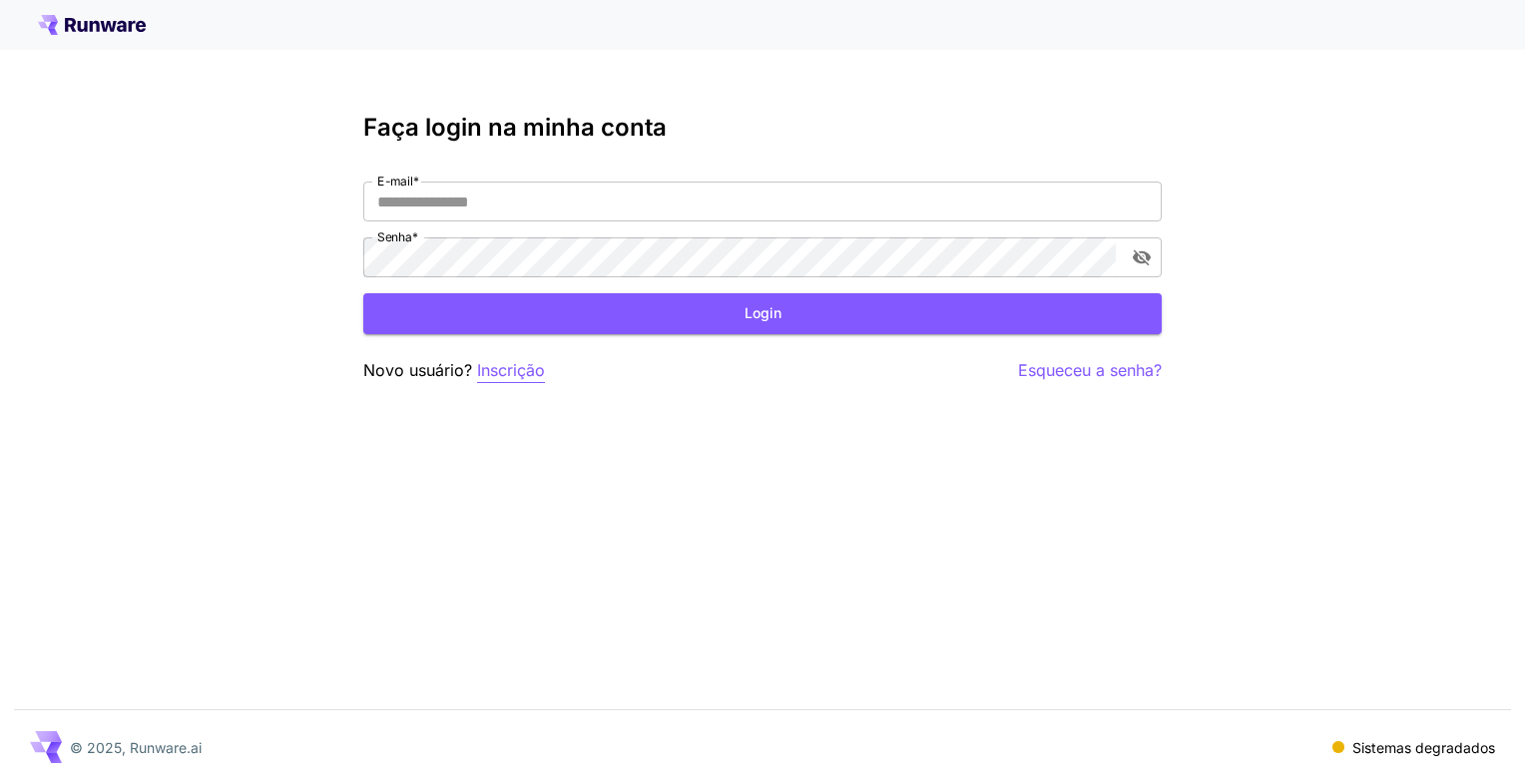 type on "**********" 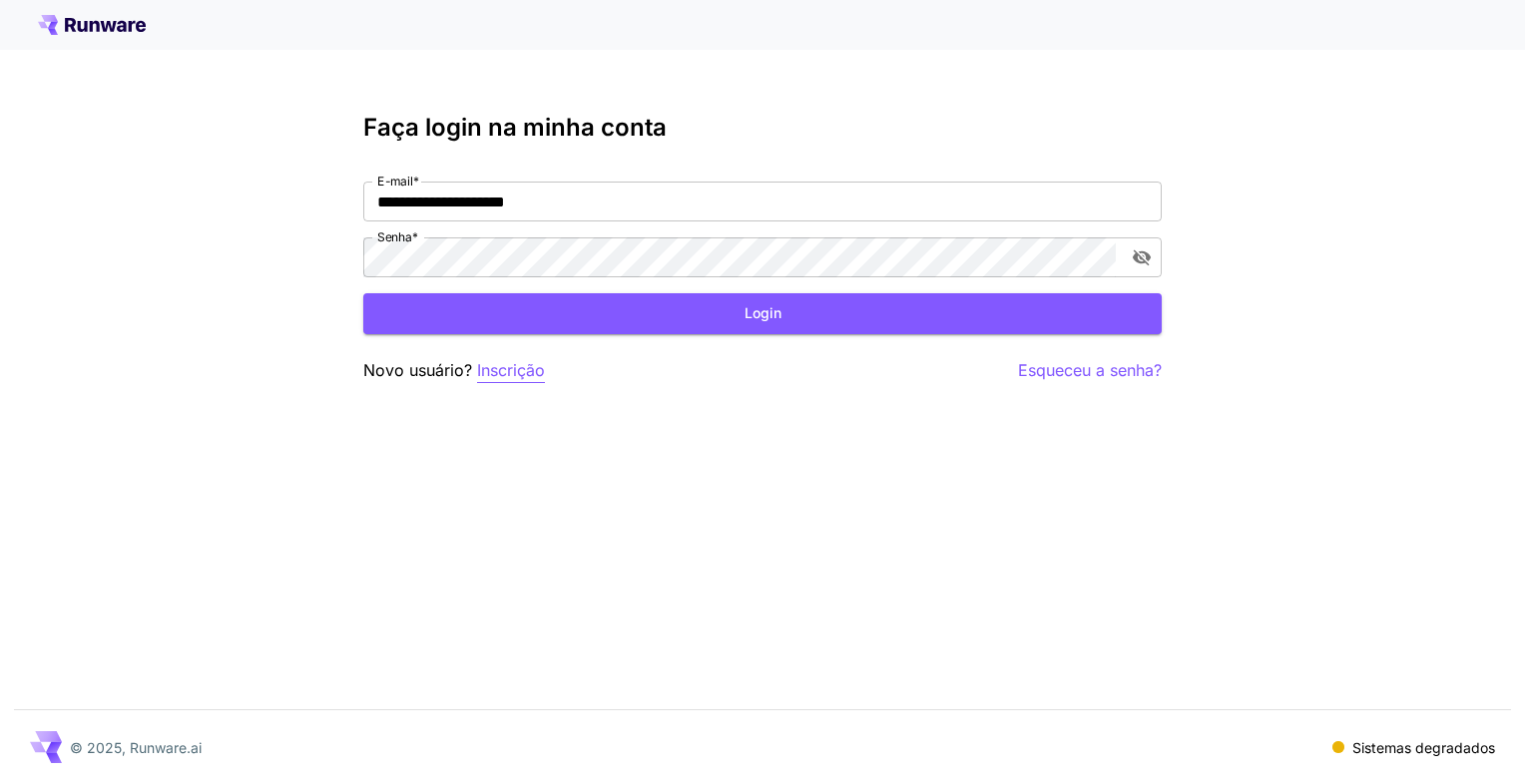 click on "Inscrição" at bounding box center (511, 370) 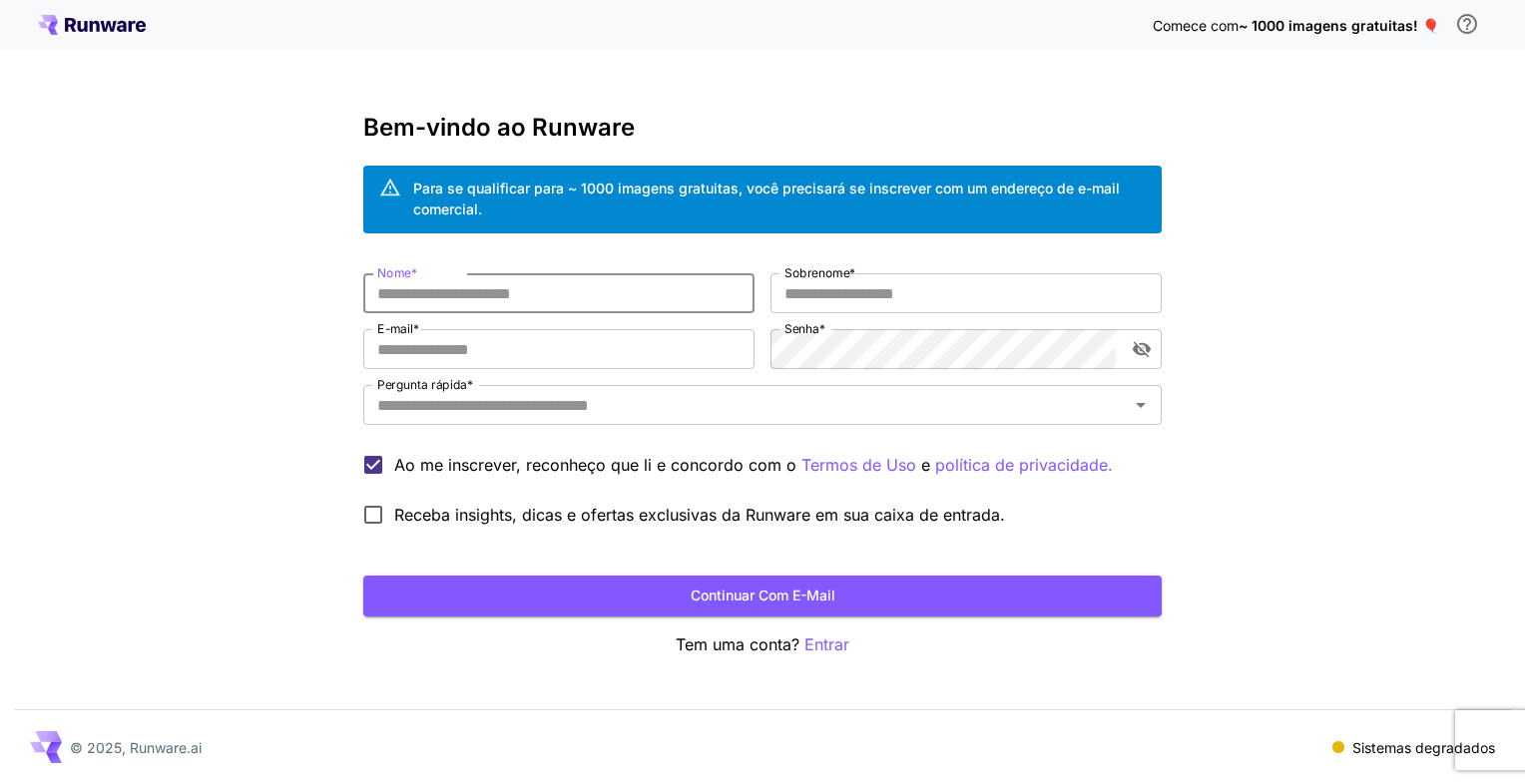 click on "Nome  *" at bounding box center [559, 293] 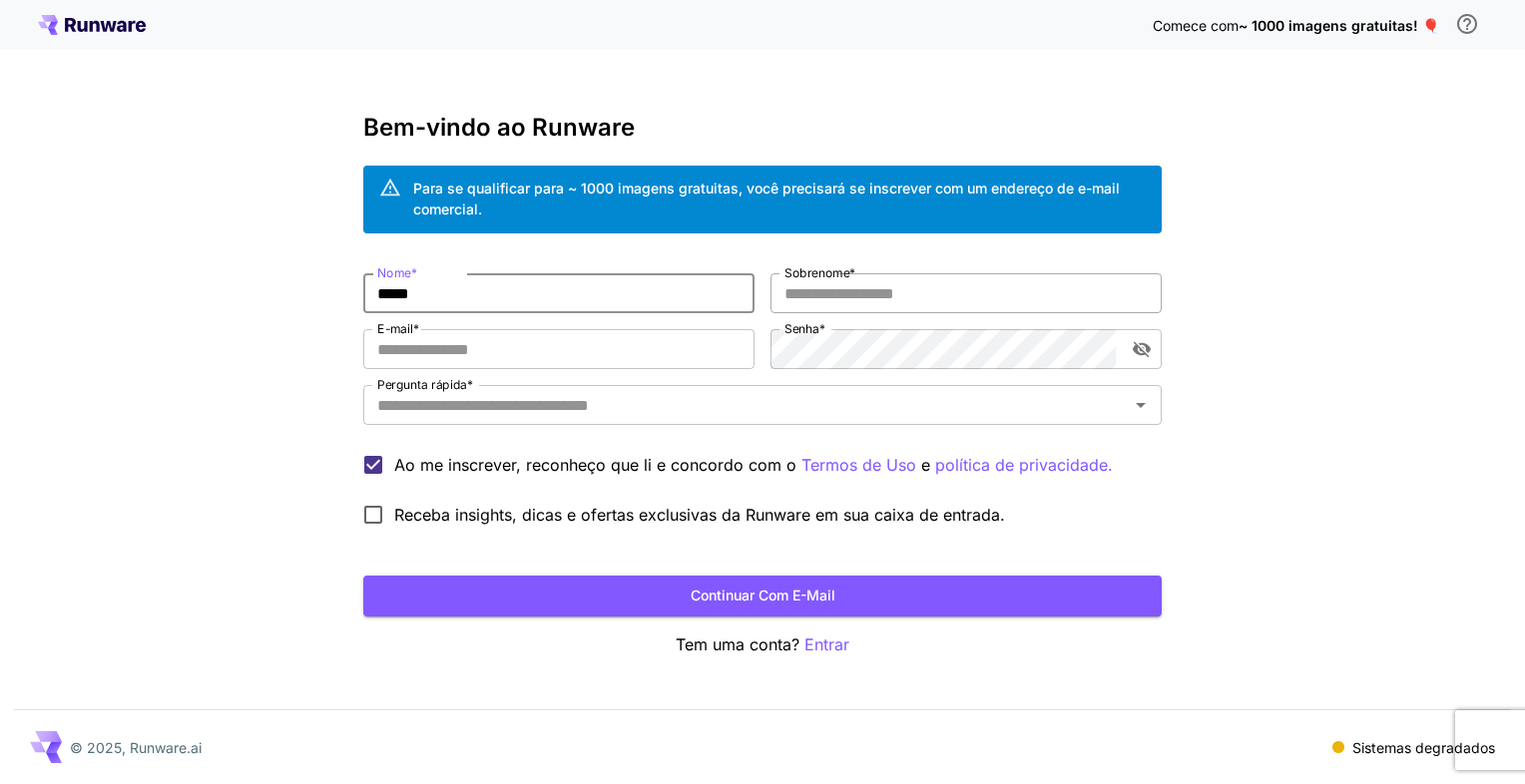 type on "*****" 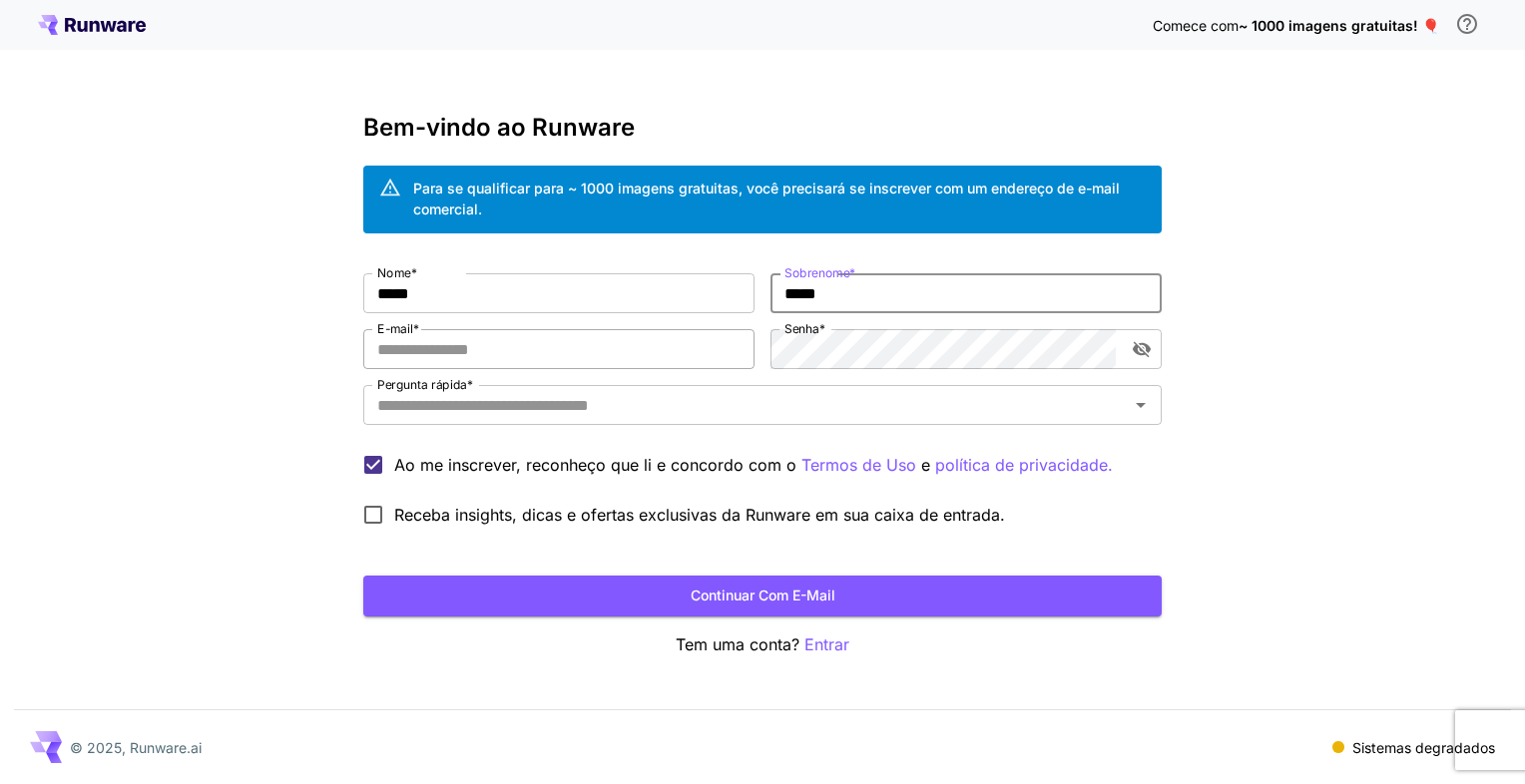 type on "*****" 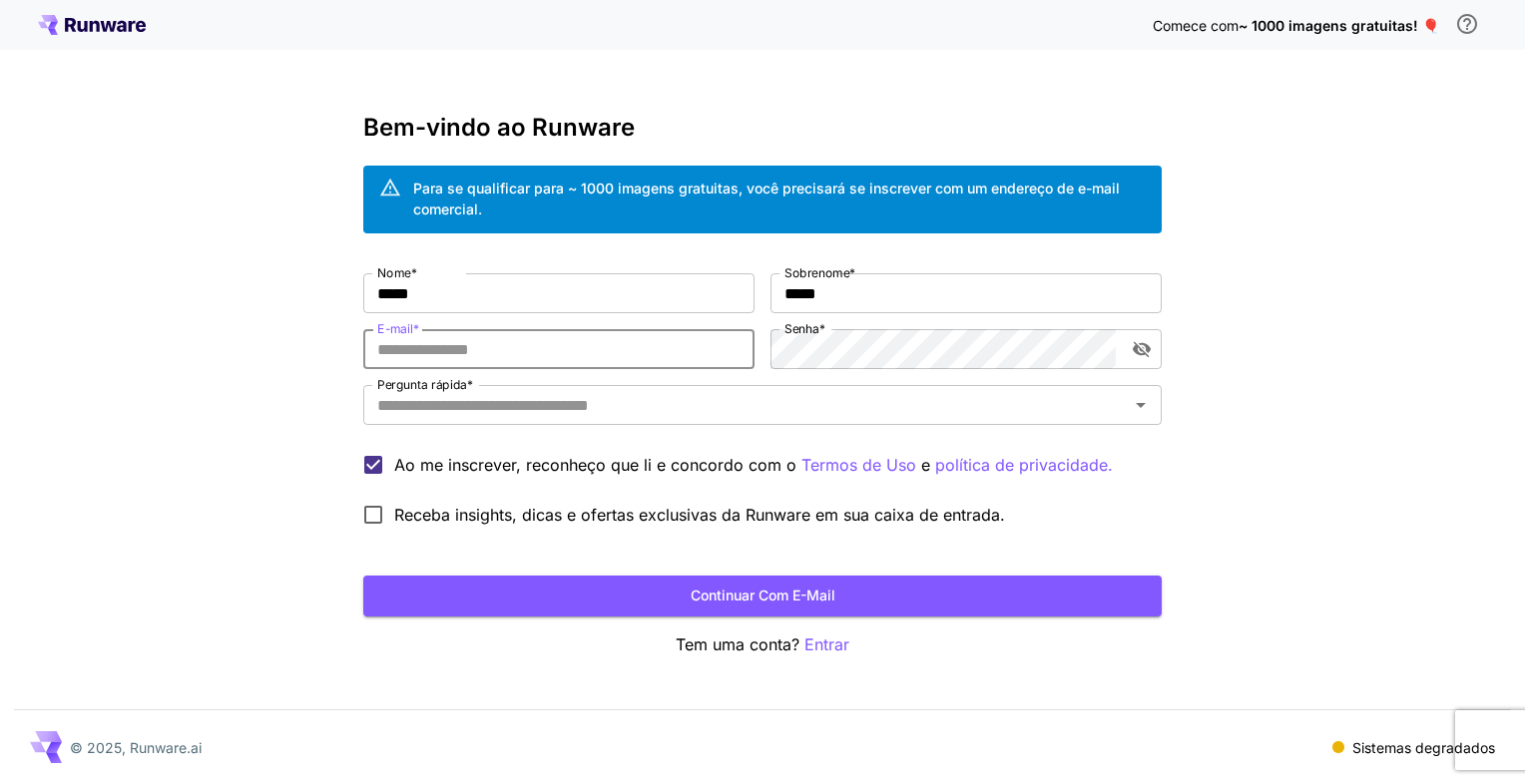 click on "E-mail  *" at bounding box center (559, 349) 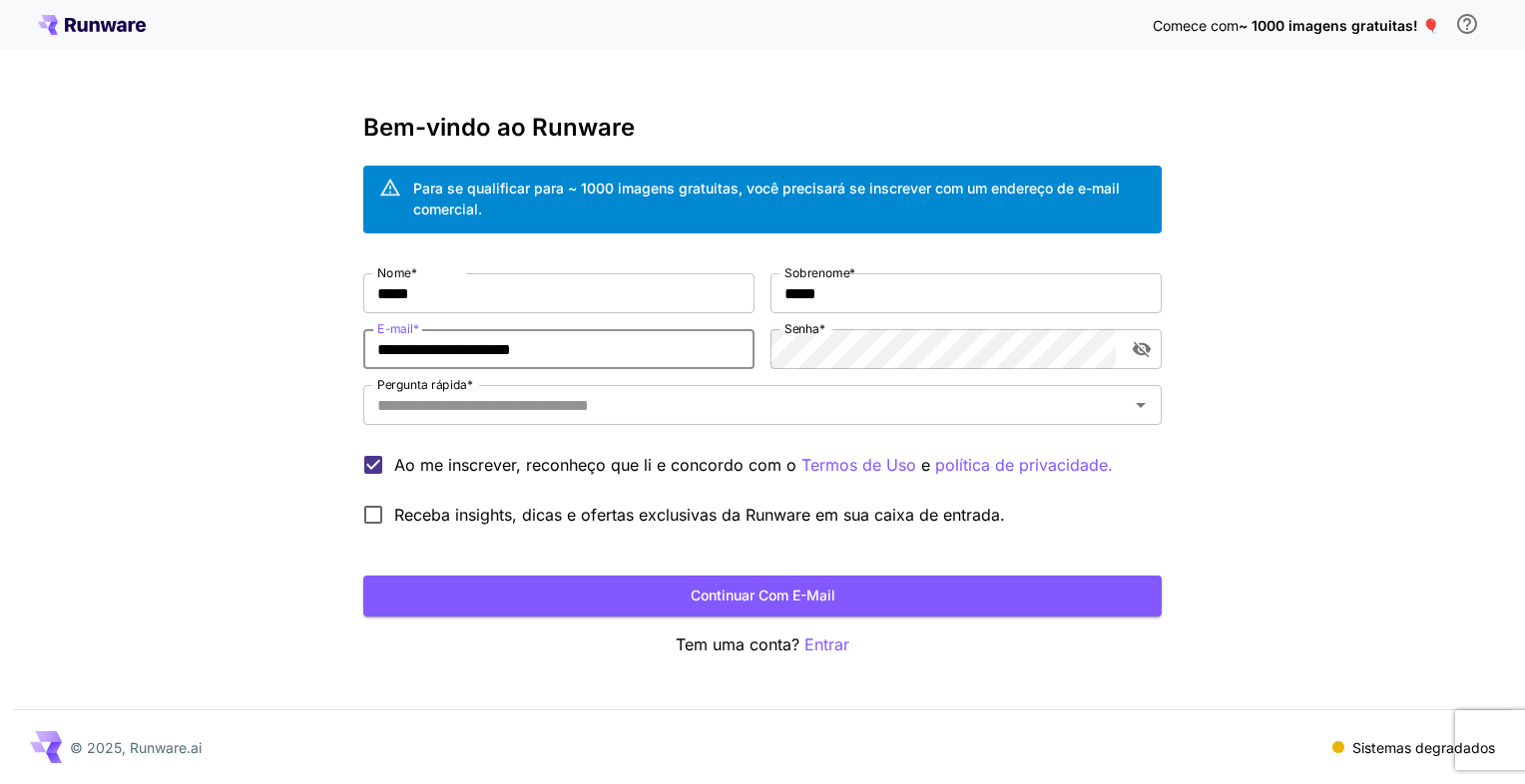 type on "**********" 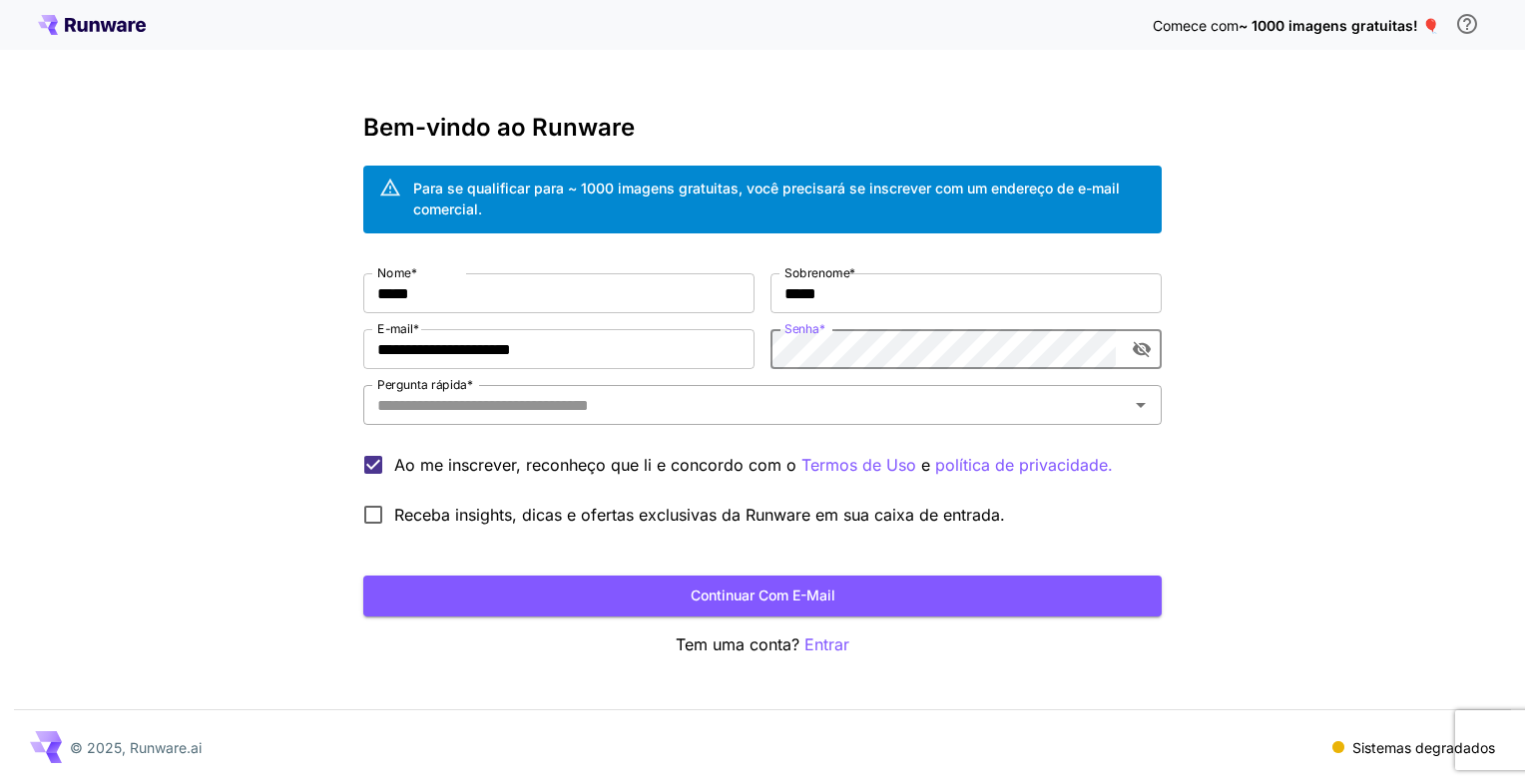 click on "Pergunta rápida   *" at bounding box center (762, 405) 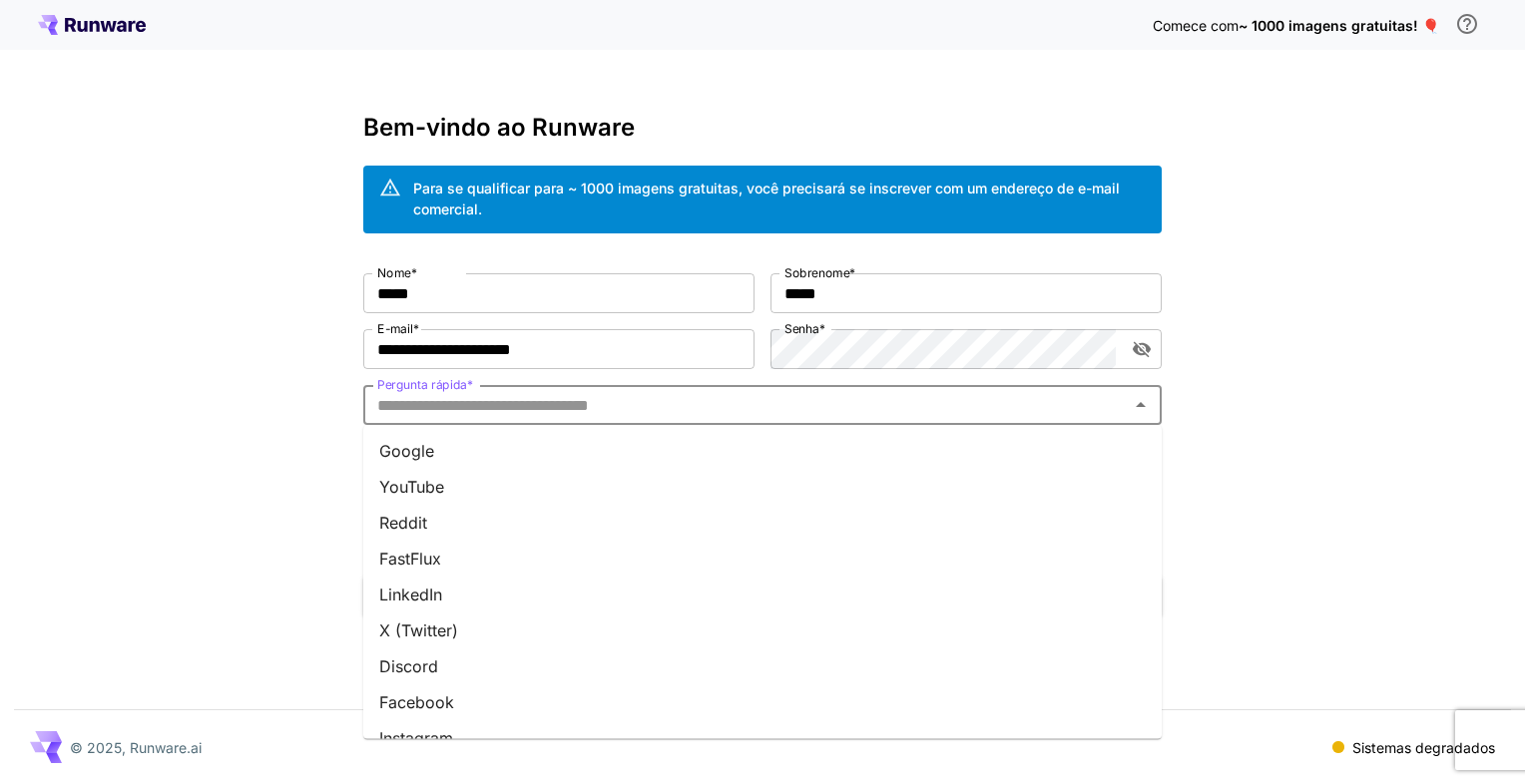 click on "Pergunta rápida  *" at bounding box center [746, 405] 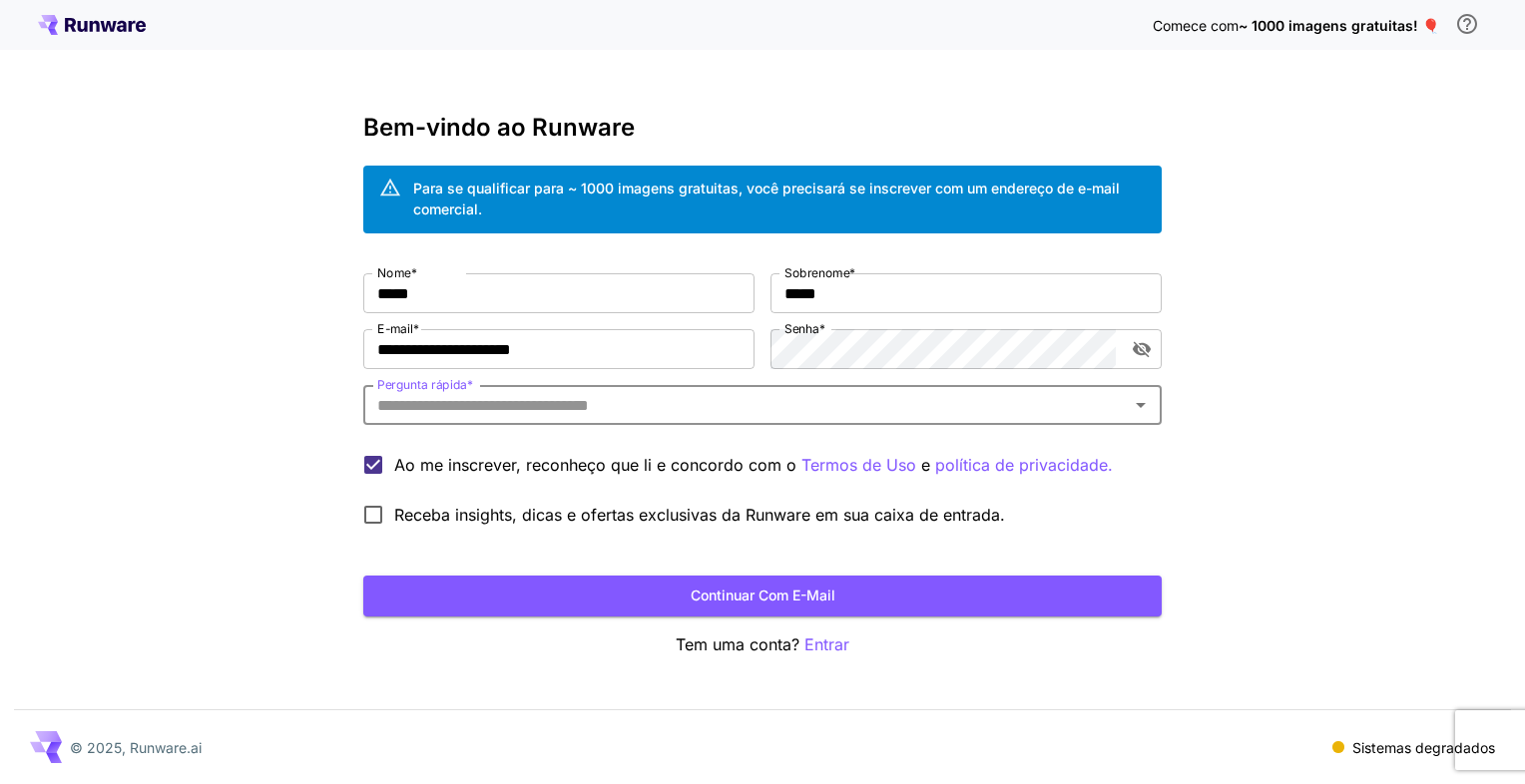 click on "Pergunta rápida  *" at bounding box center [746, 405] 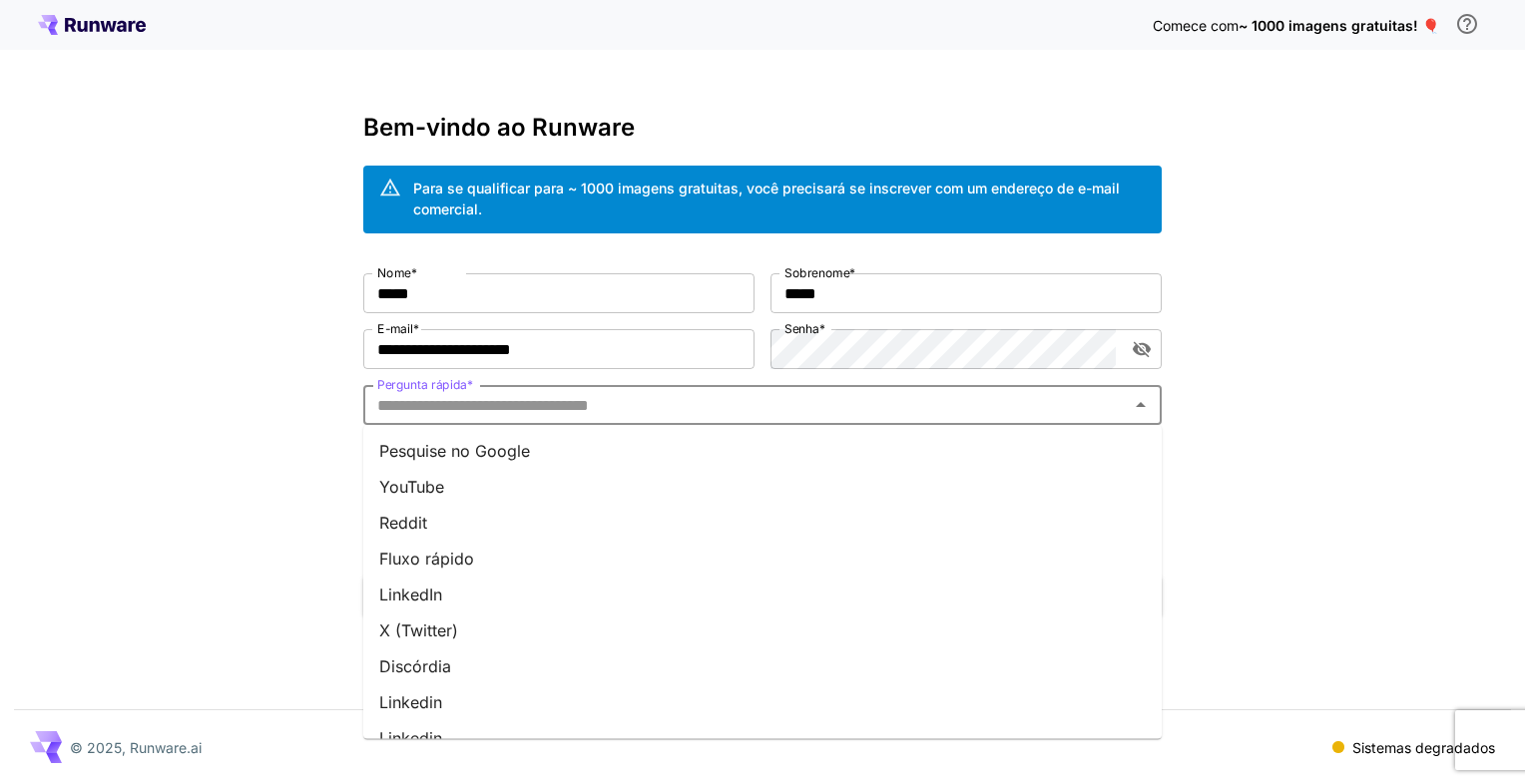 click on "Linkedin" at bounding box center (762, 702) 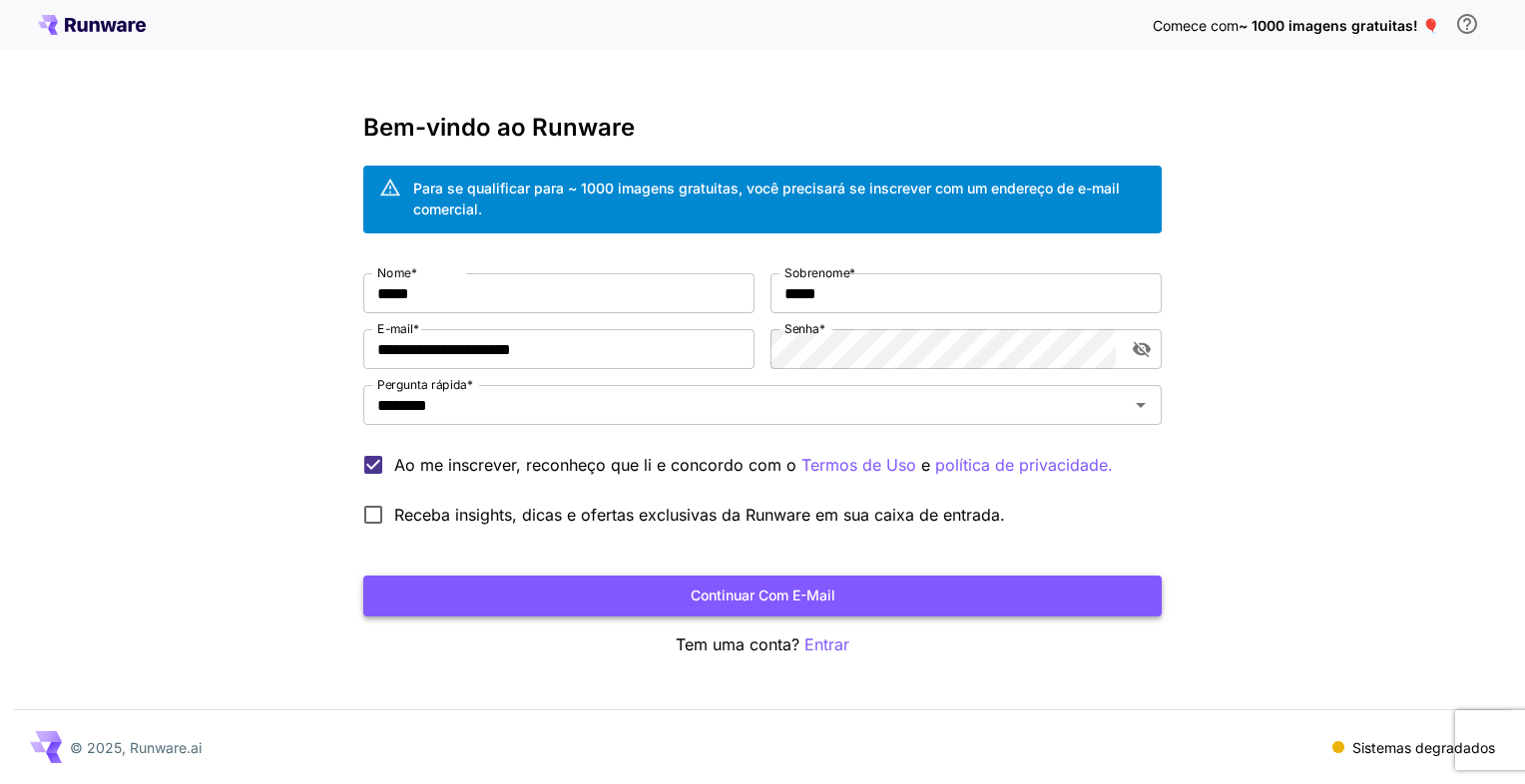 click on "Continuar com e-mail" at bounding box center [762, 595] 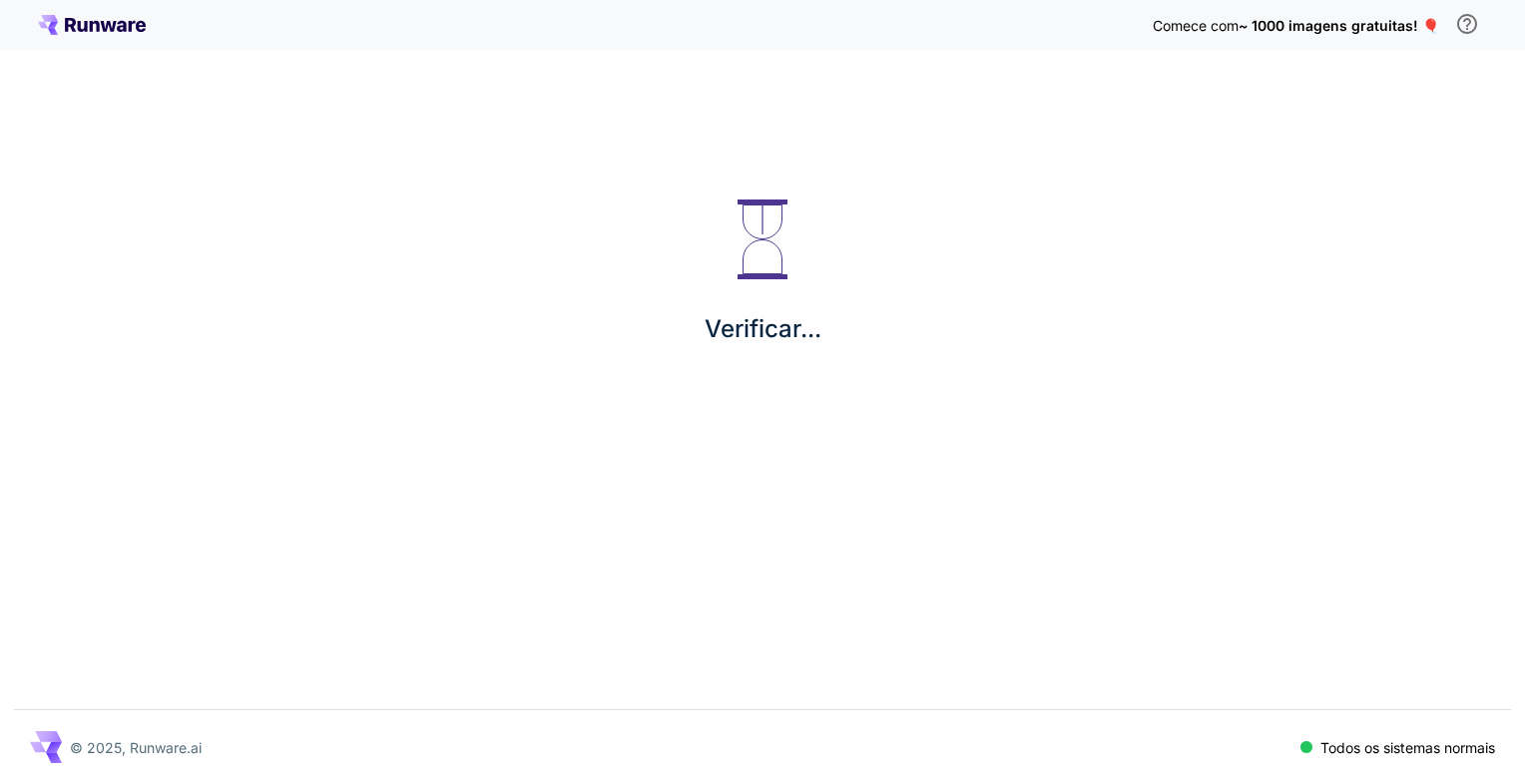 scroll, scrollTop: 0, scrollLeft: 0, axis: both 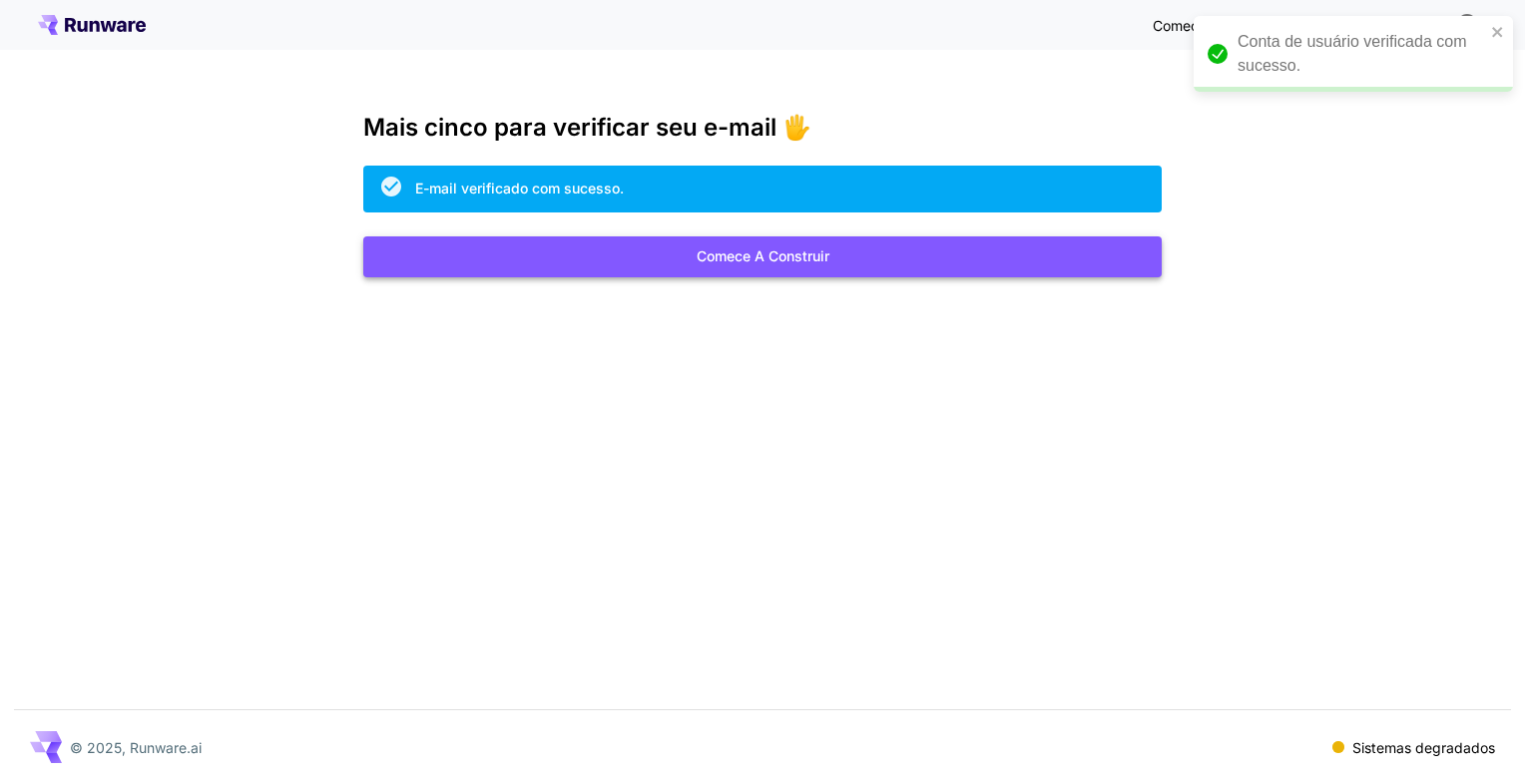 click on "Comece a construir" at bounding box center [762, 256] 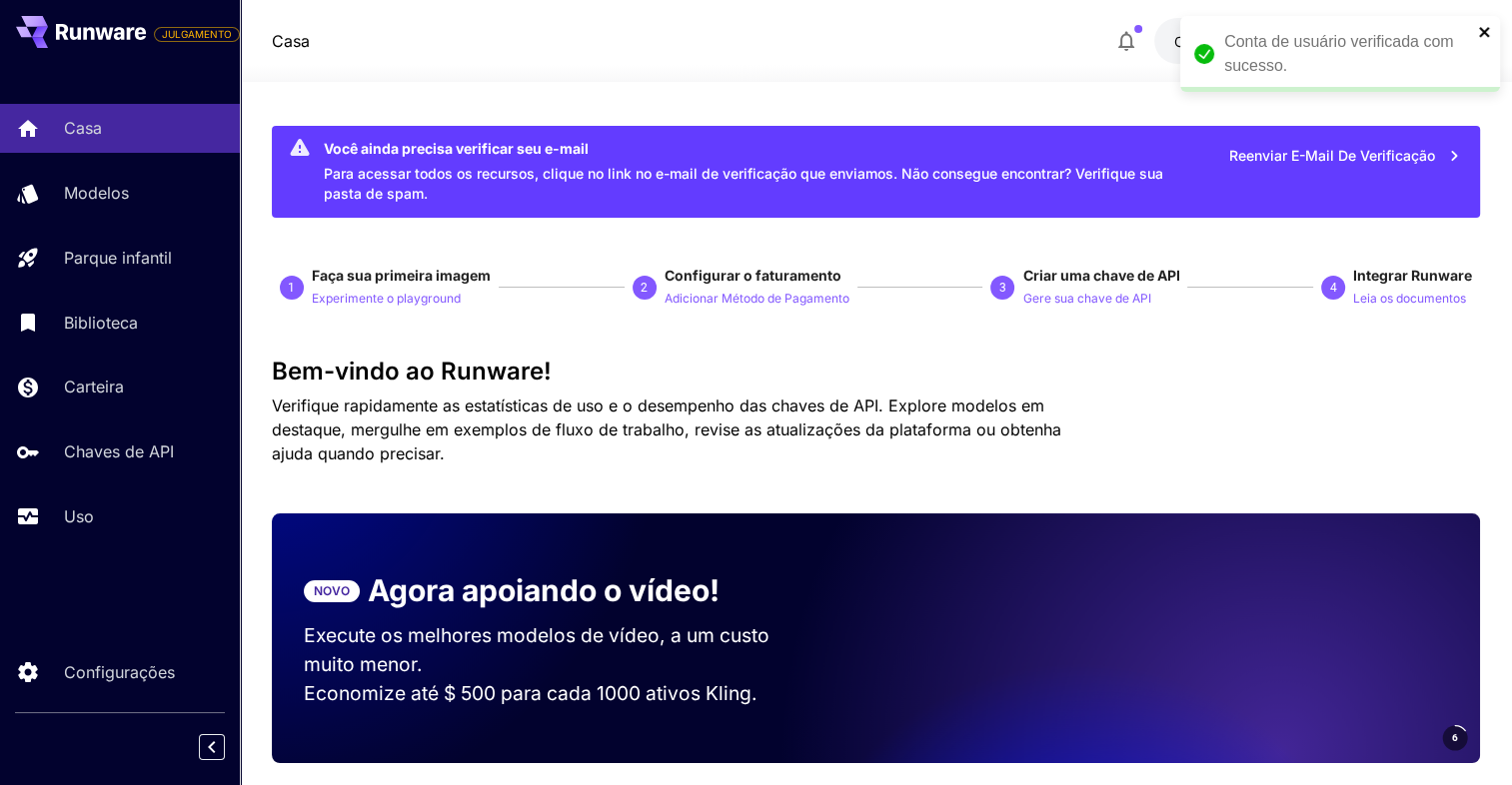 click 